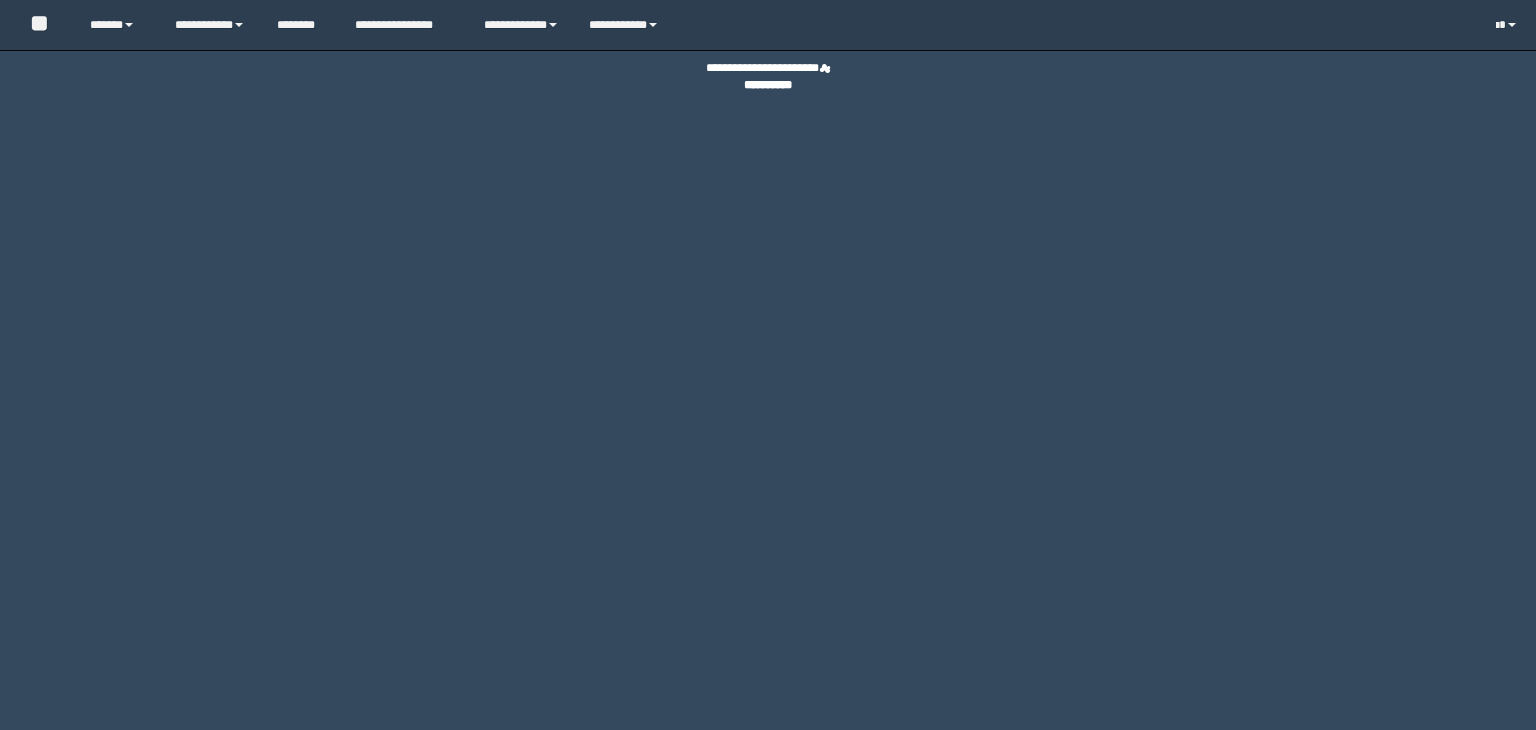 scroll, scrollTop: 0, scrollLeft: 0, axis: both 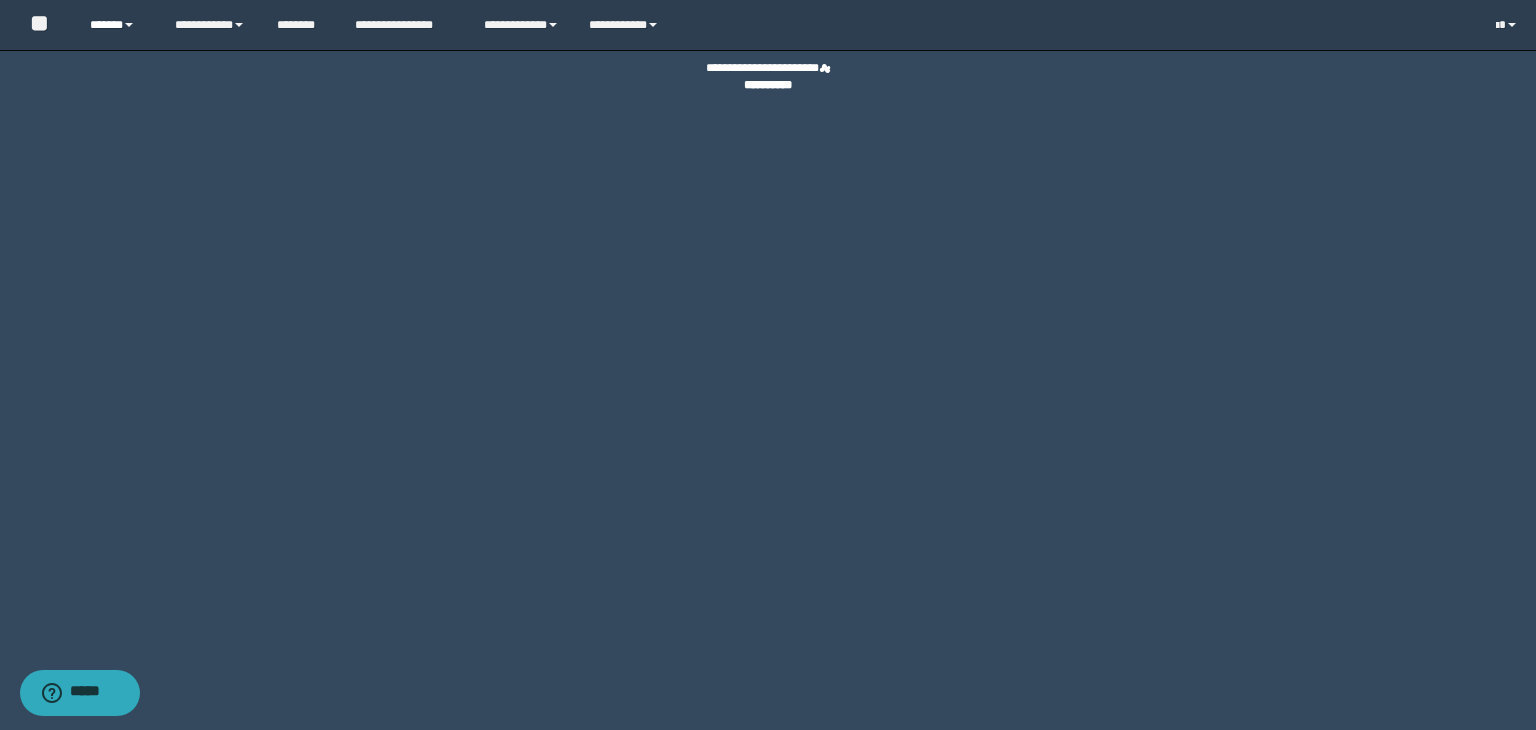 click on "******" at bounding box center [117, 25] 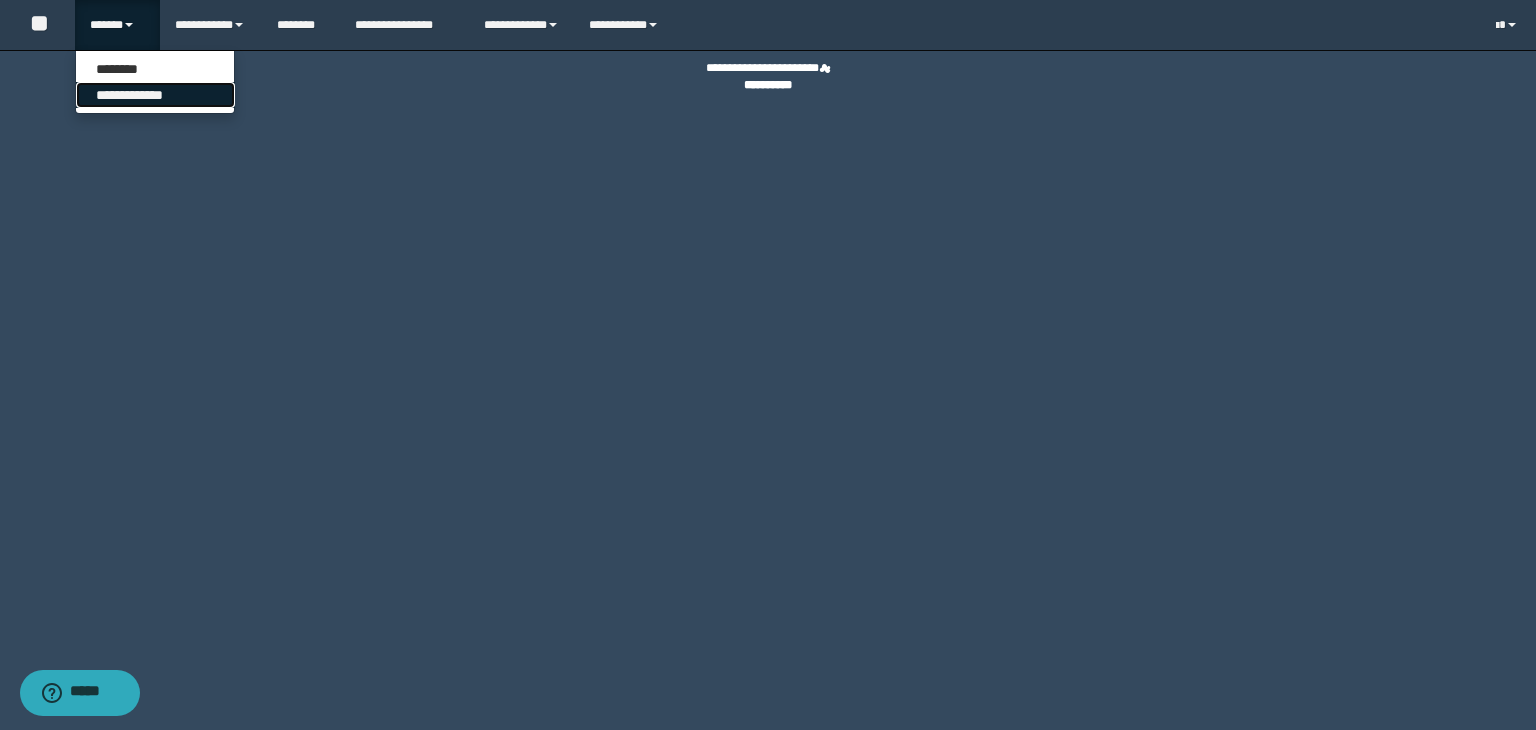 click on "**********" at bounding box center [155, 95] 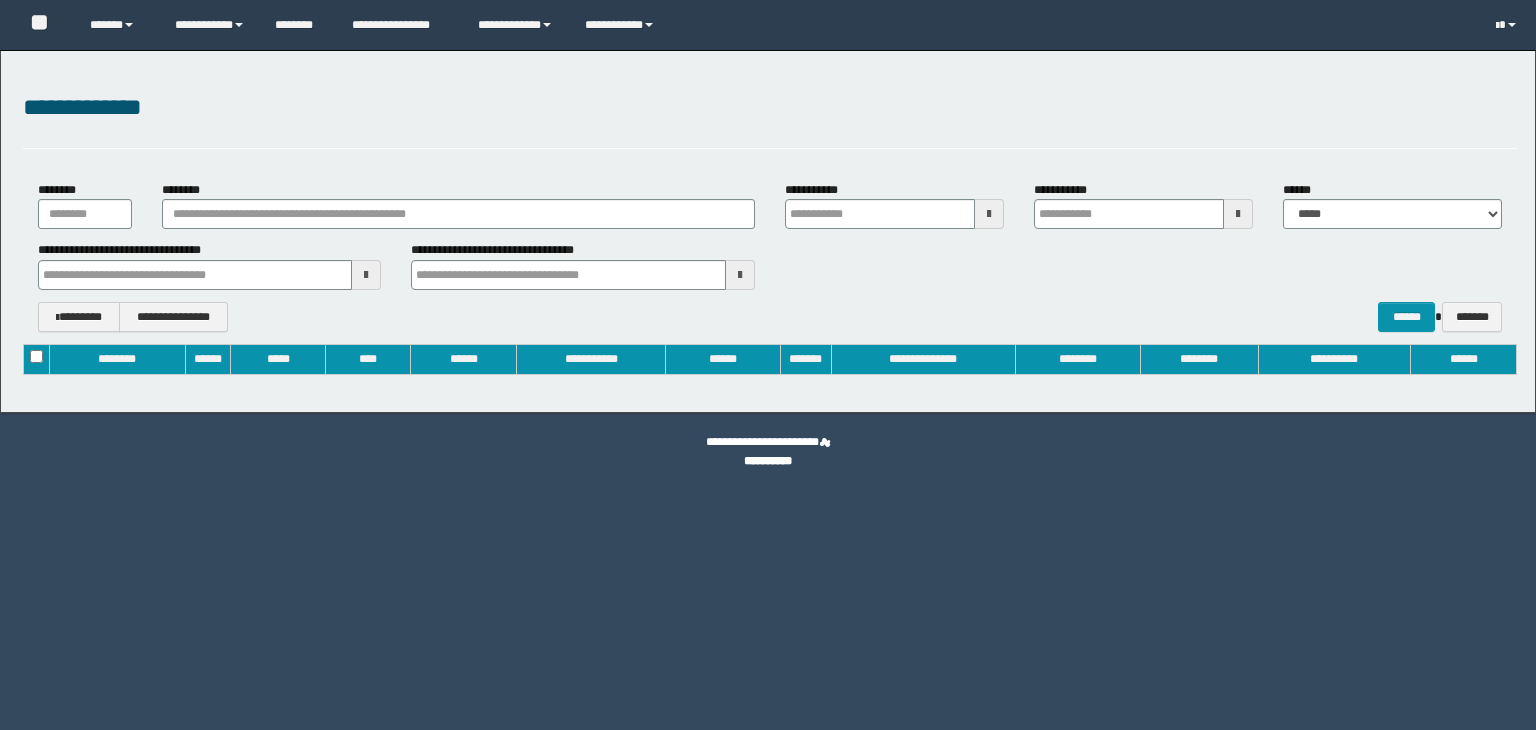 type on "**********" 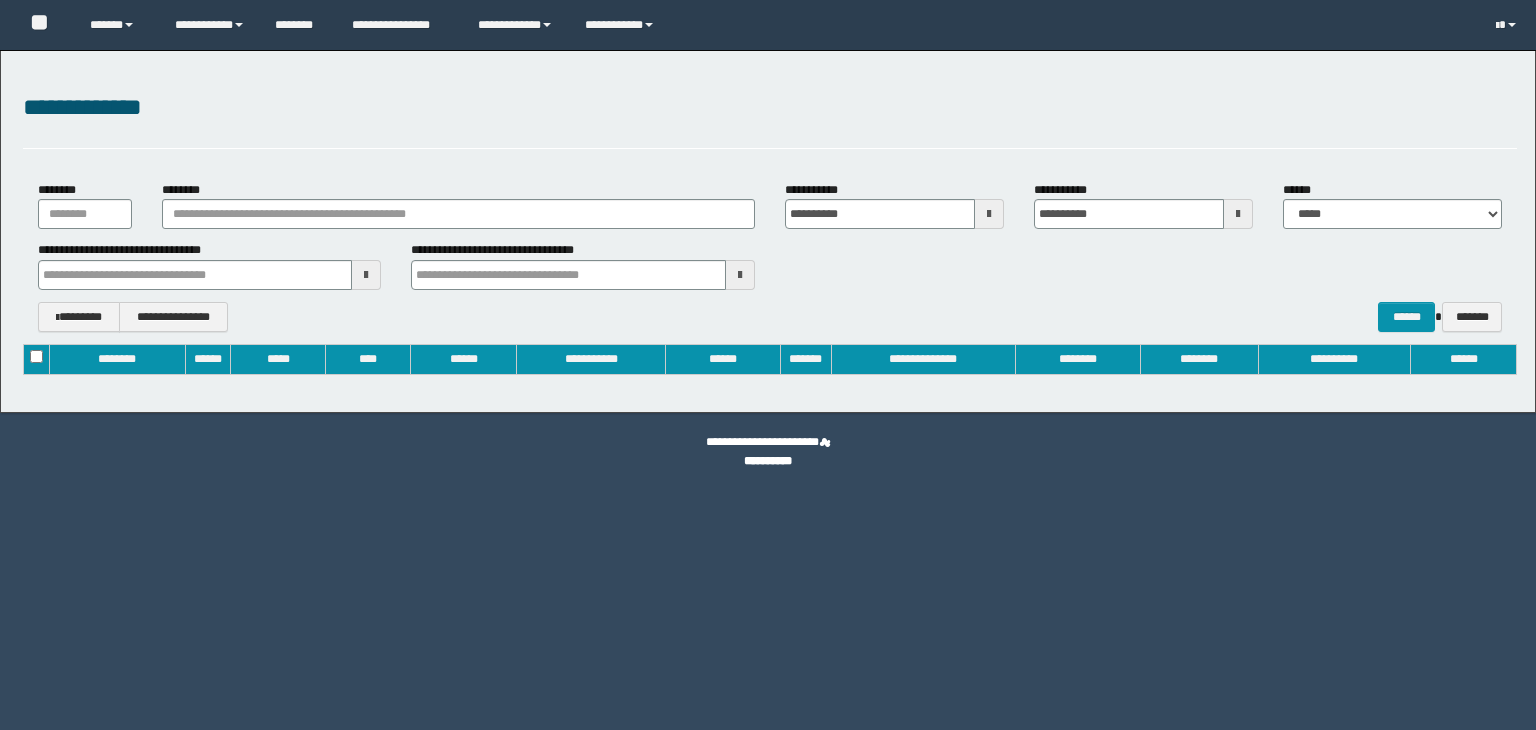 type 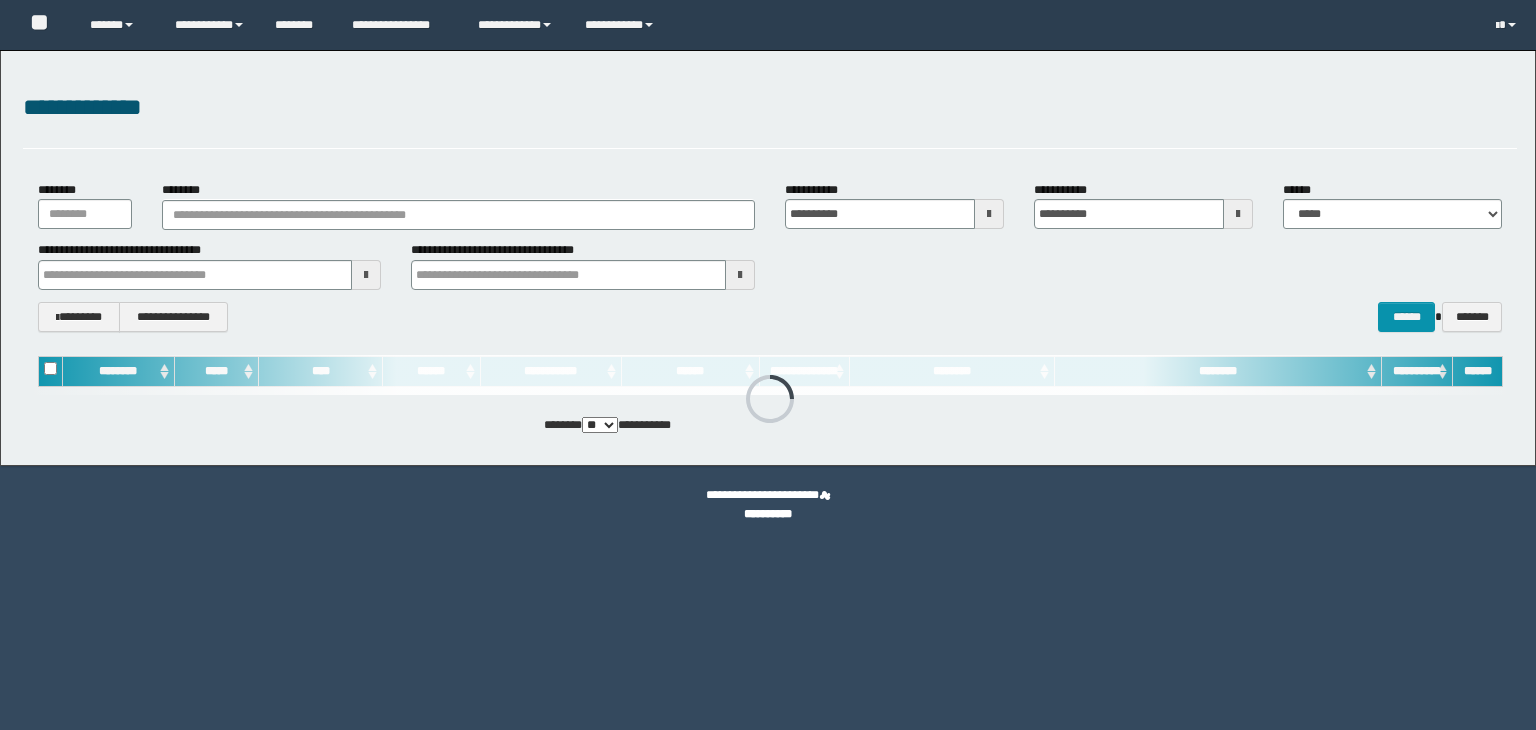 scroll, scrollTop: 0, scrollLeft: 0, axis: both 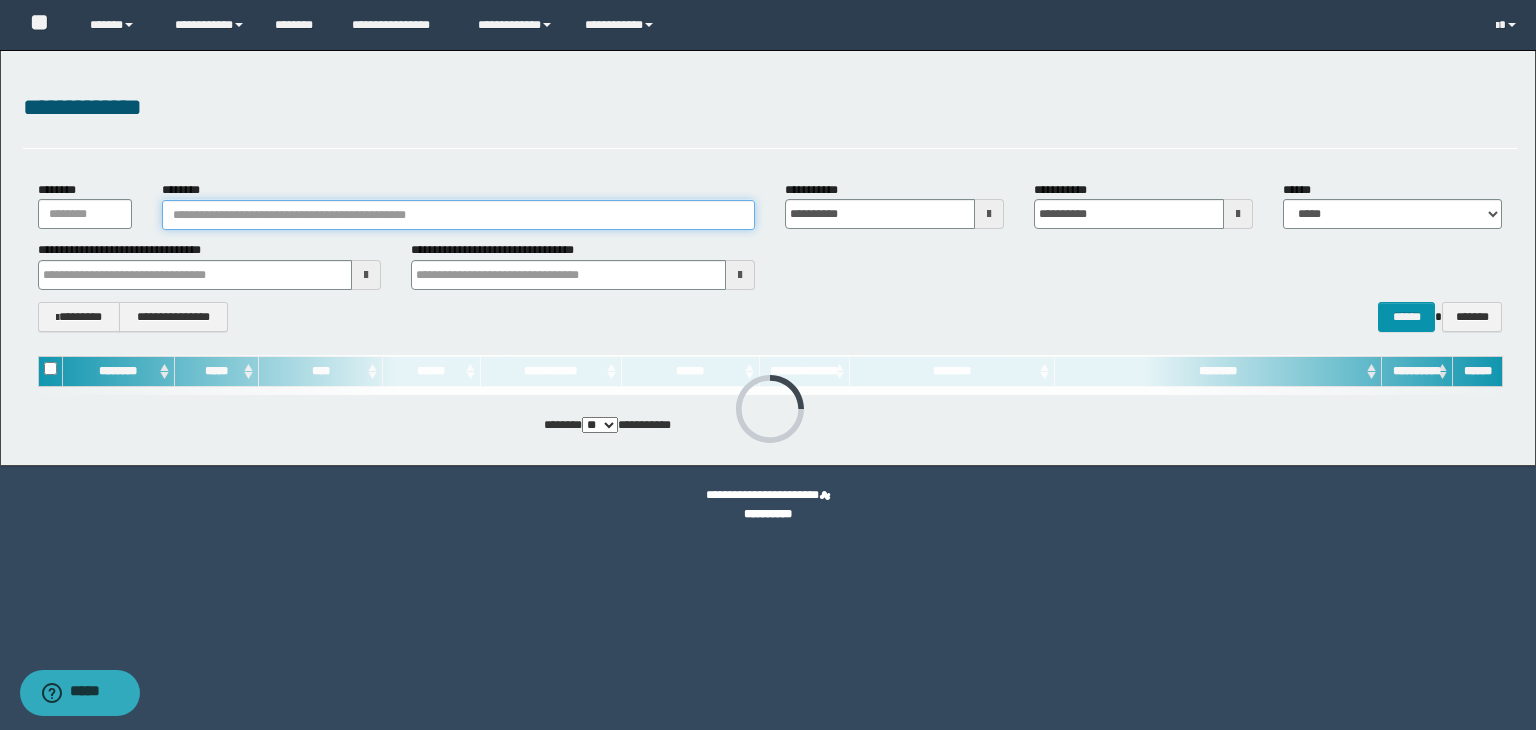 click on "********" at bounding box center [458, 215] 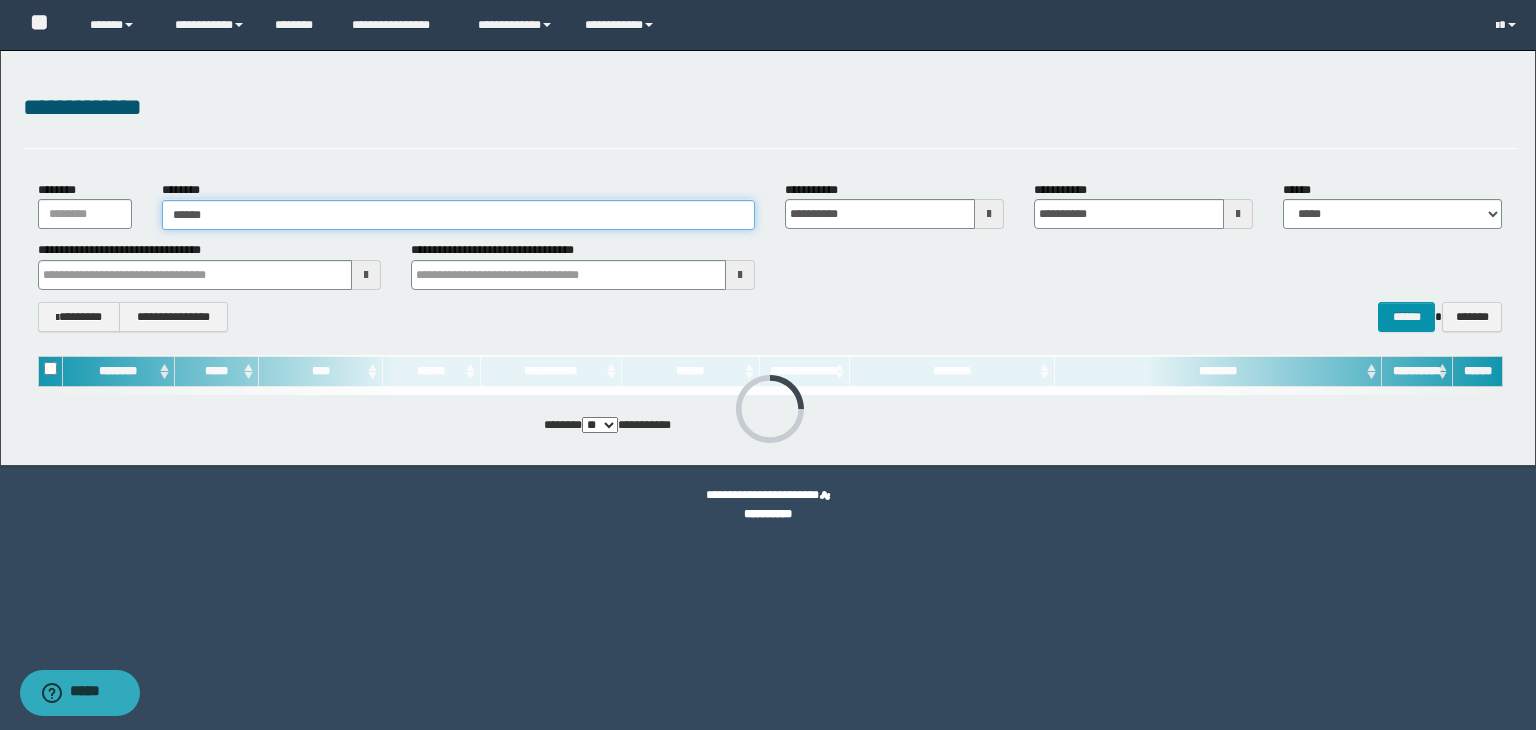 type on "*******" 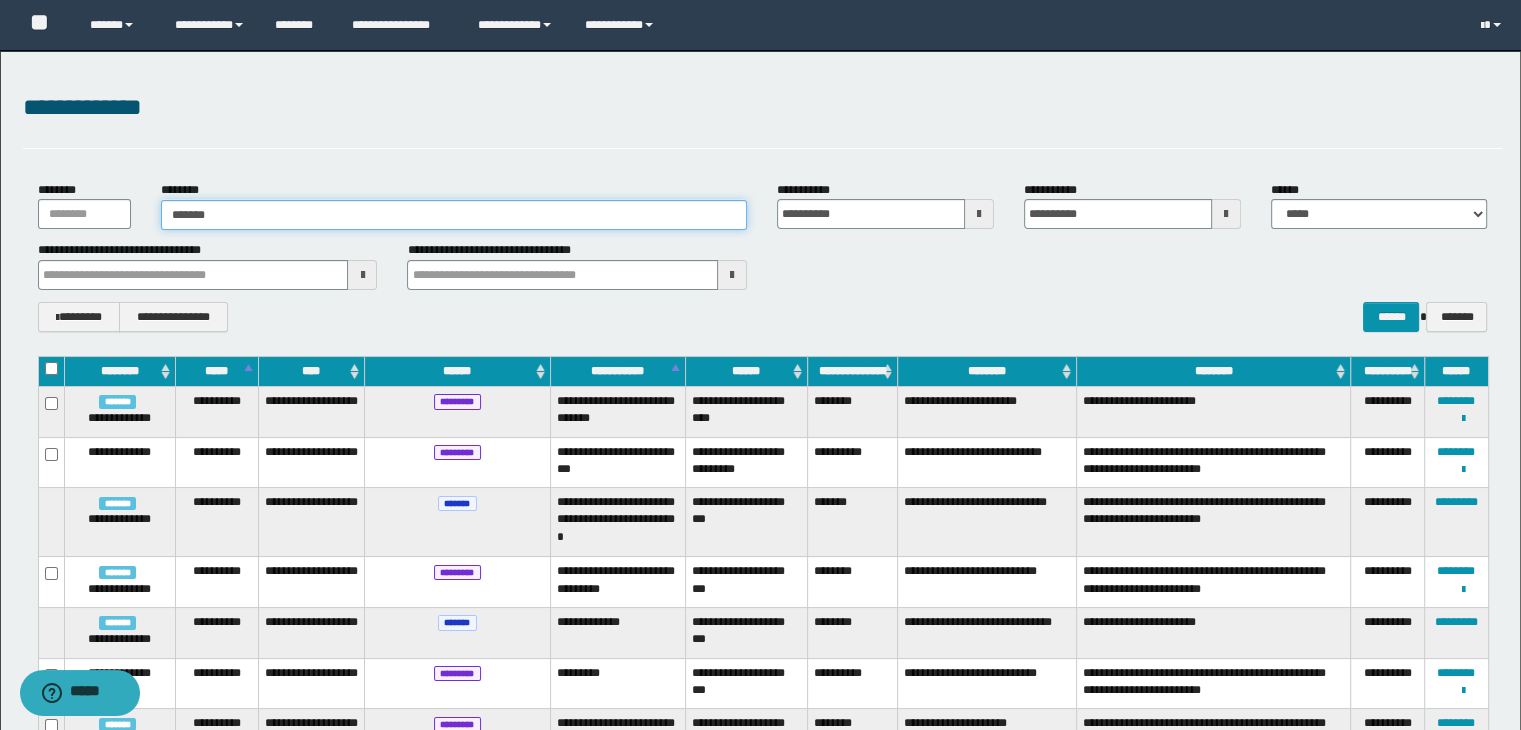 type on "*******" 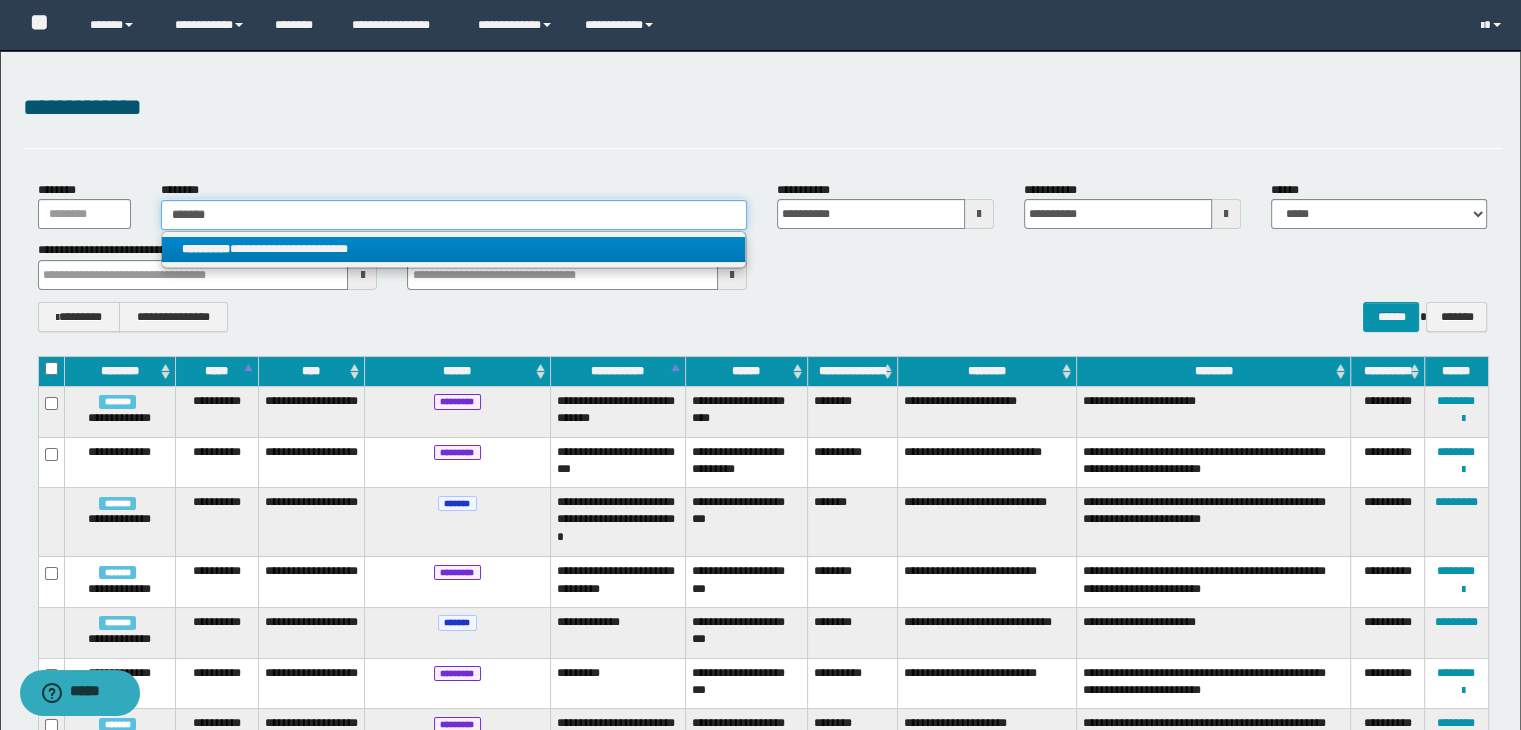 type on "*******" 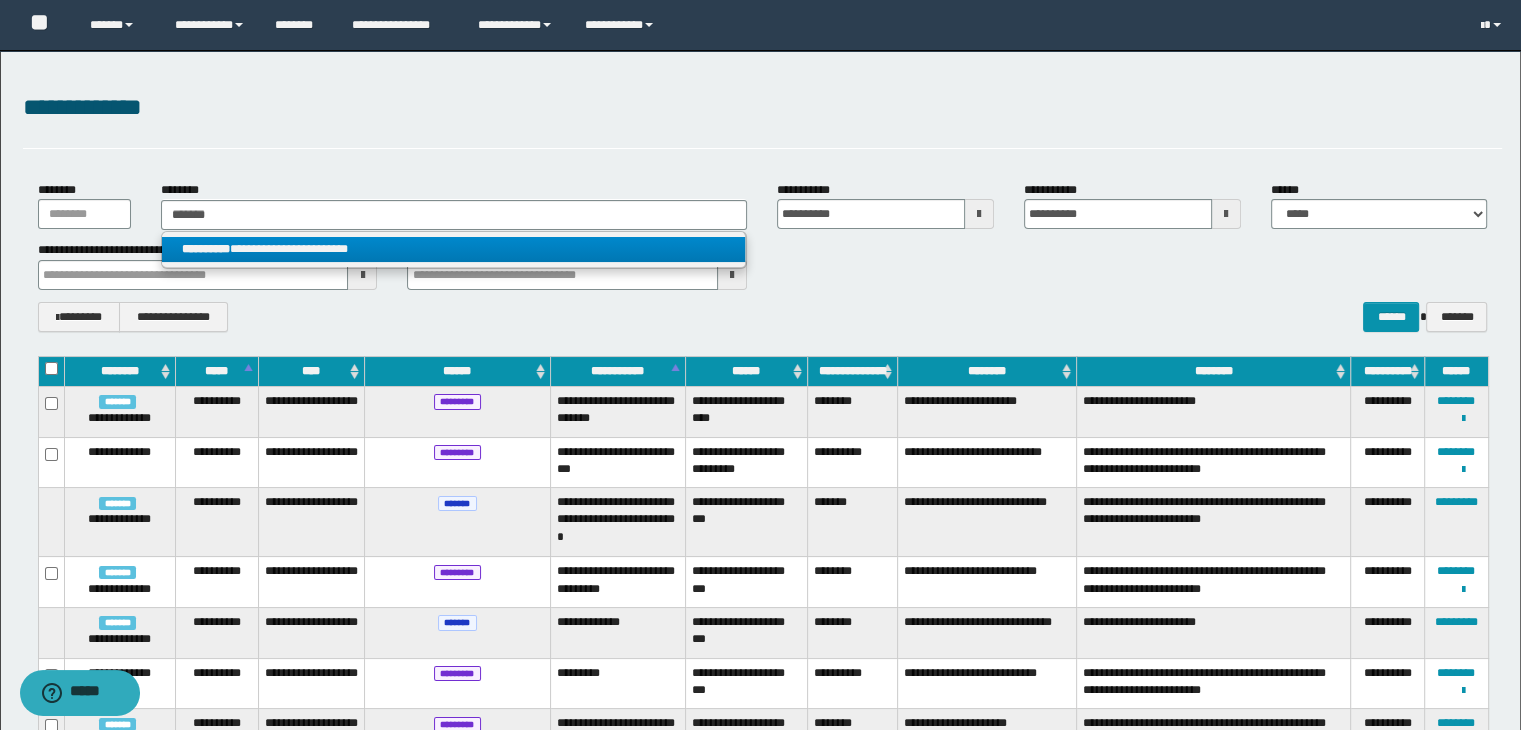 click on "**********" at bounding box center [454, 249] 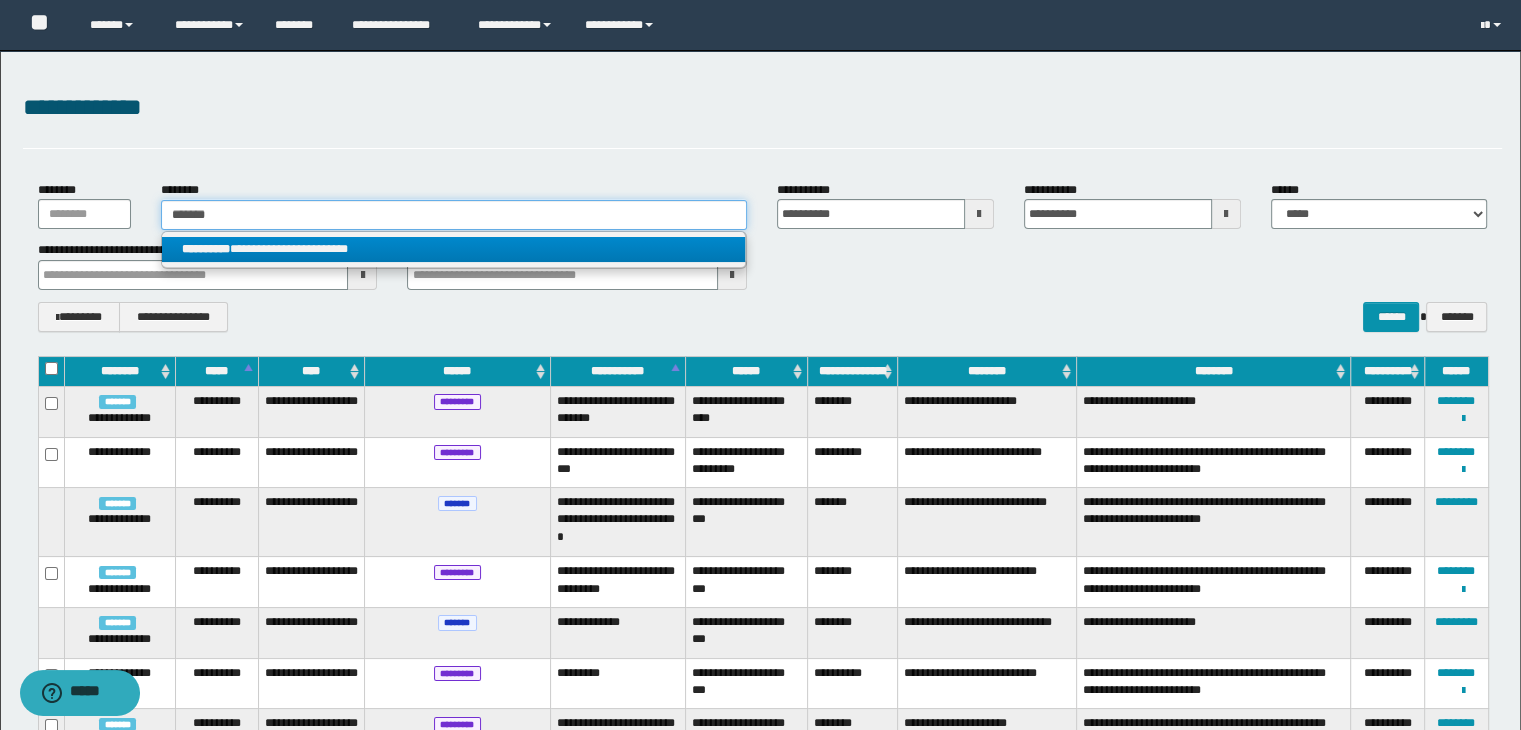 type 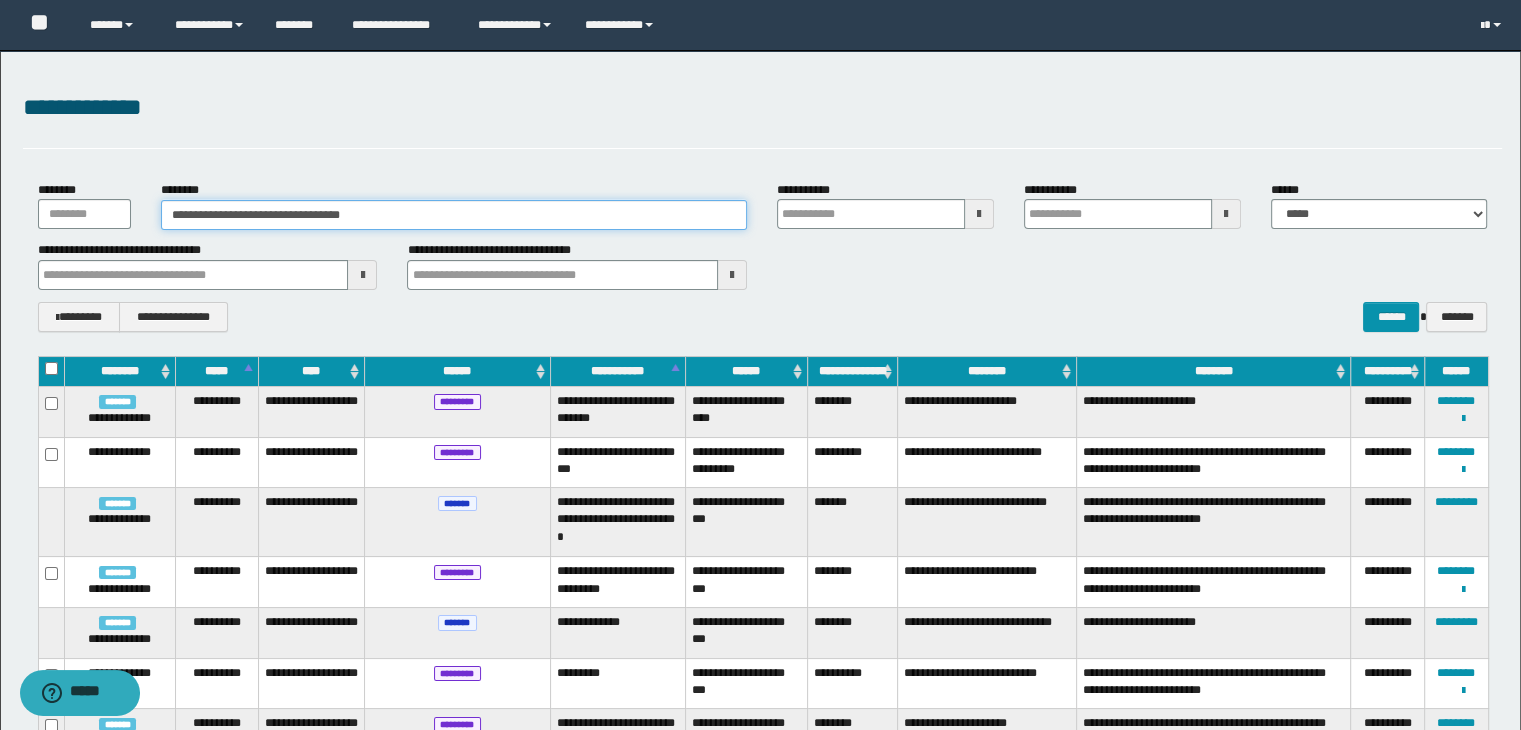 type 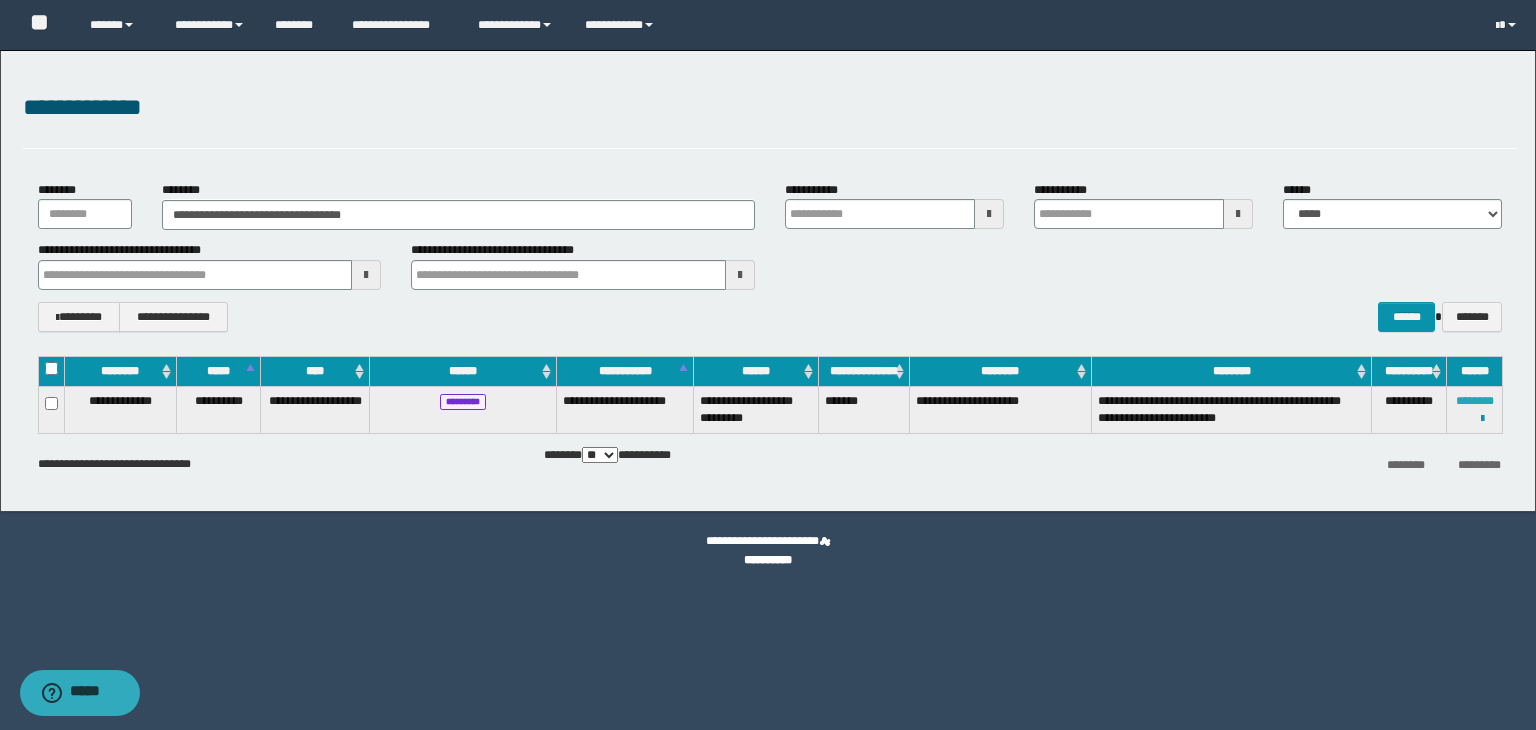 click on "********" at bounding box center (1475, 401) 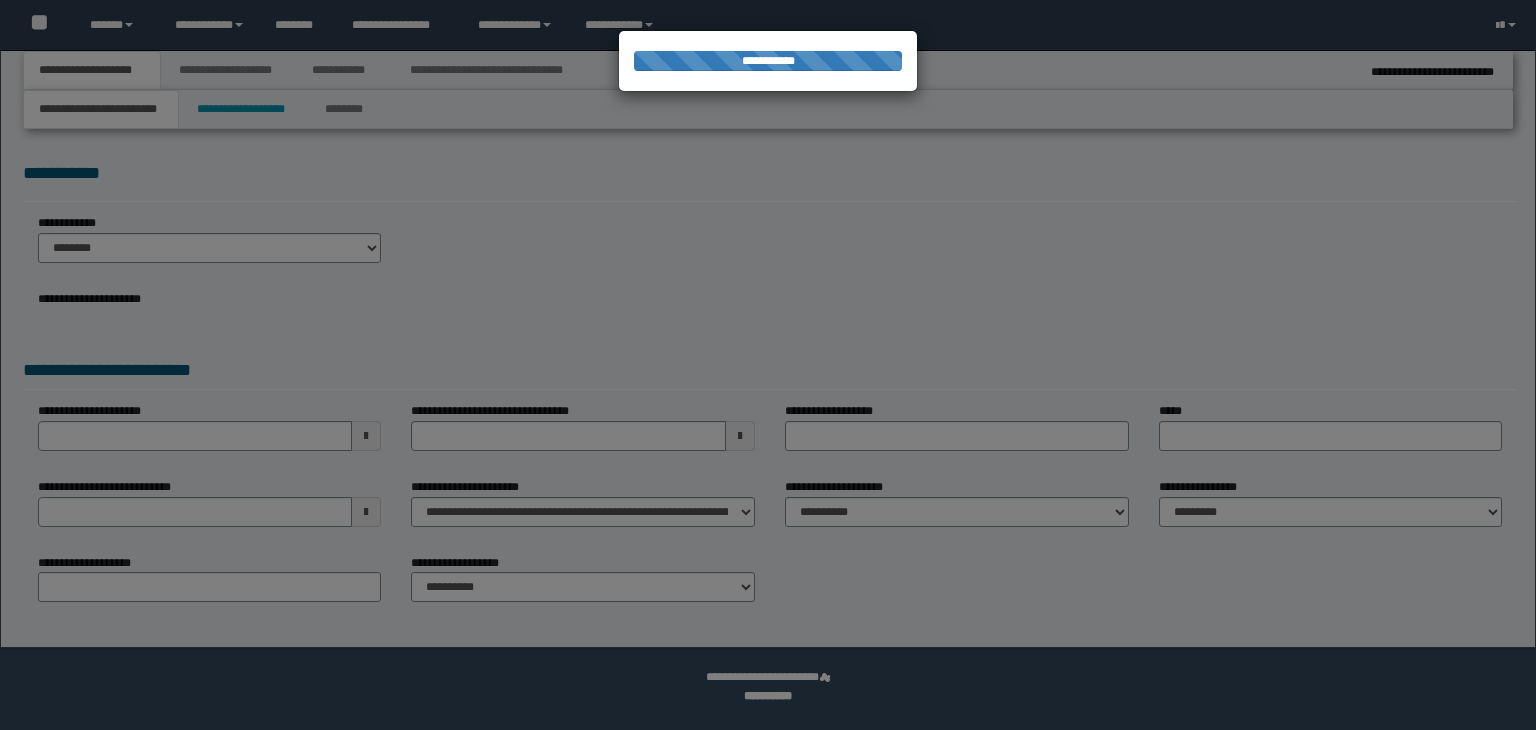 select on "*" 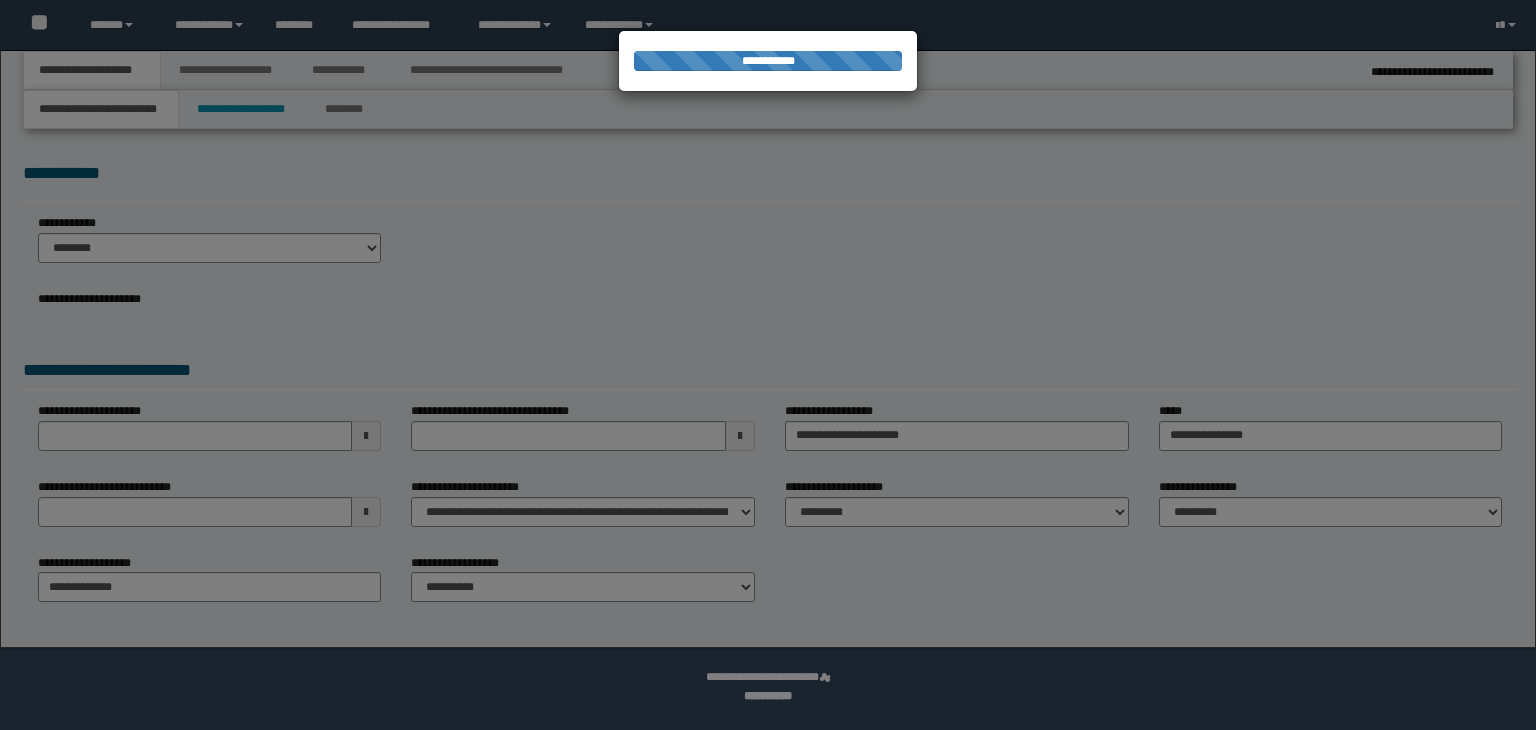 scroll, scrollTop: 0, scrollLeft: 0, axis: both 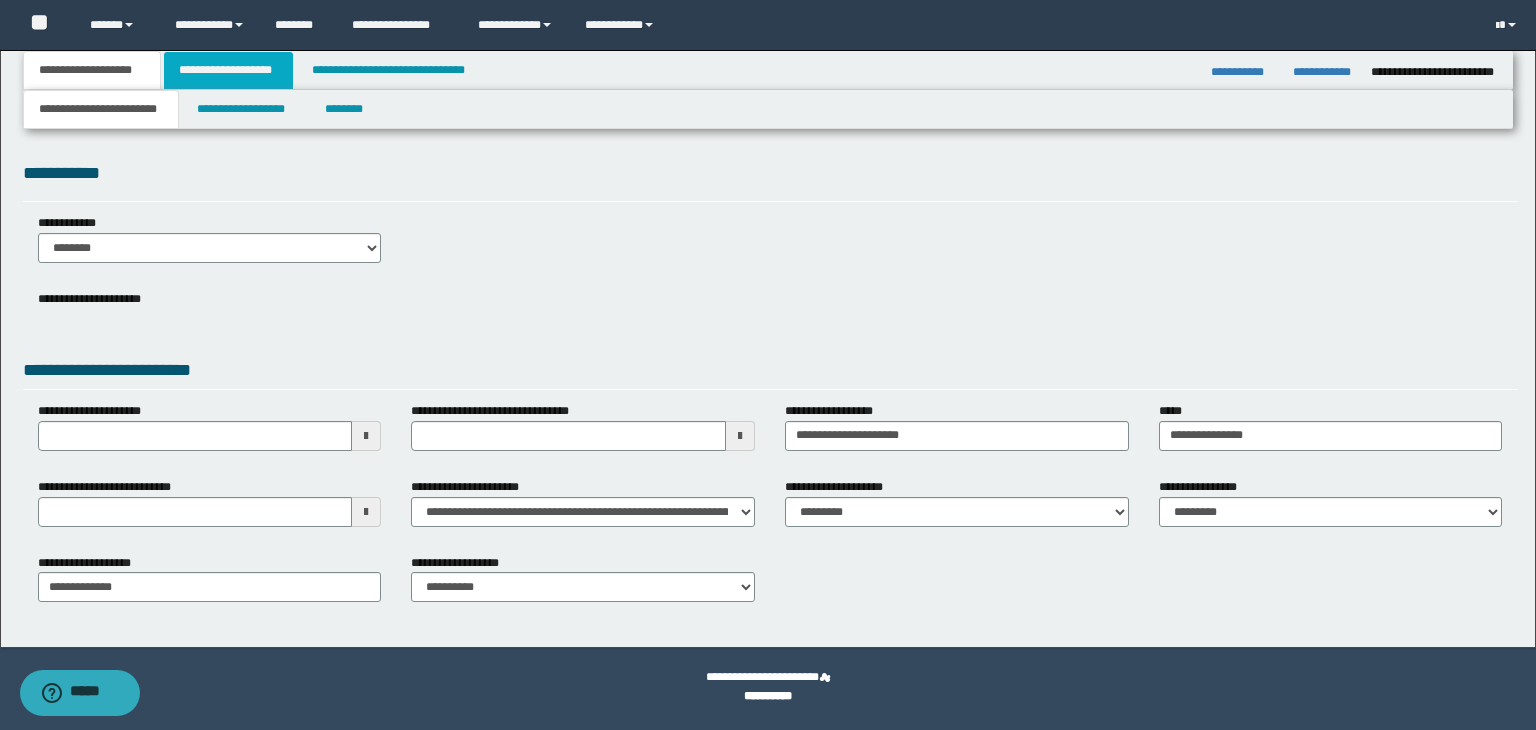 click on "**********" at bounding box center (228, 70) 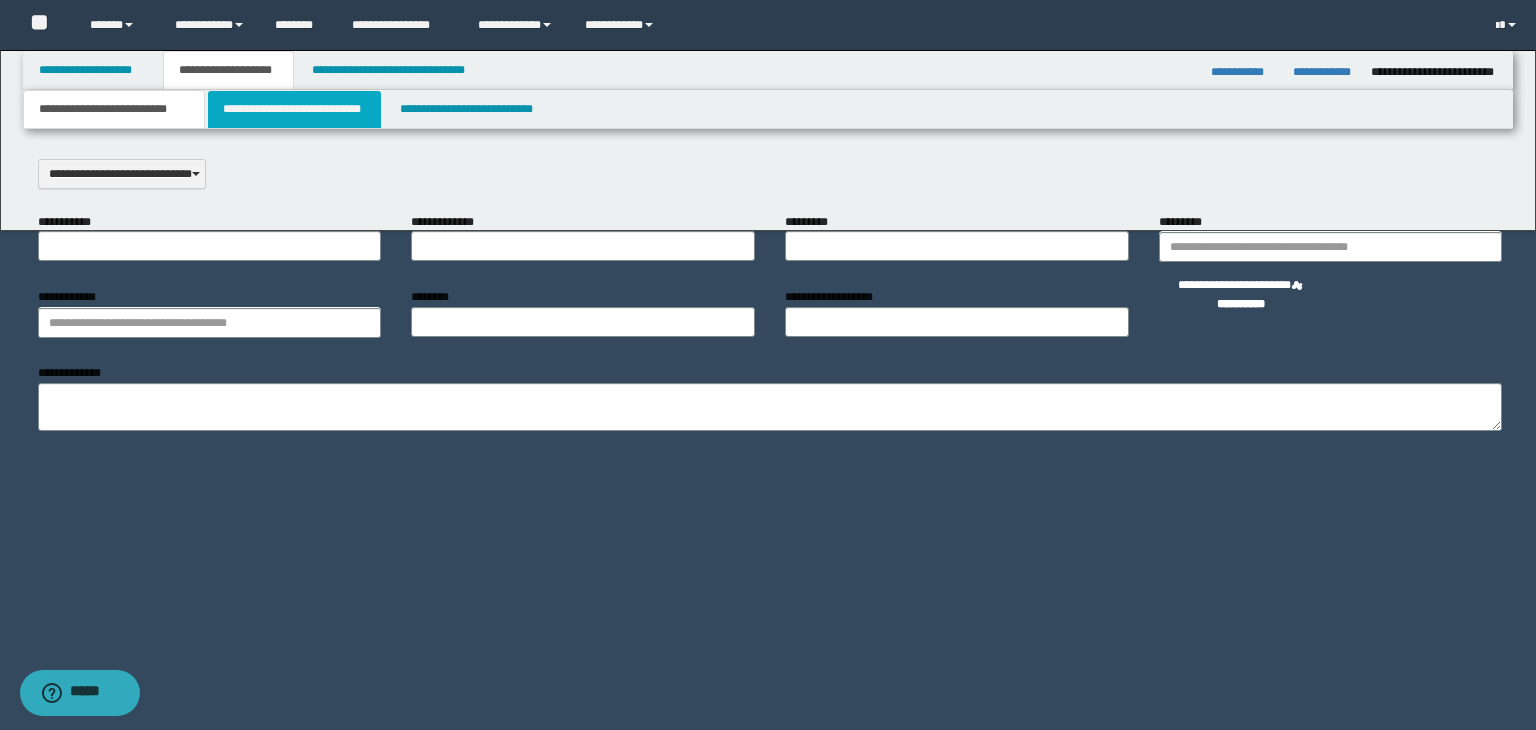 scroll, scrollTop: 0, scrollLeft: 0, axis: both 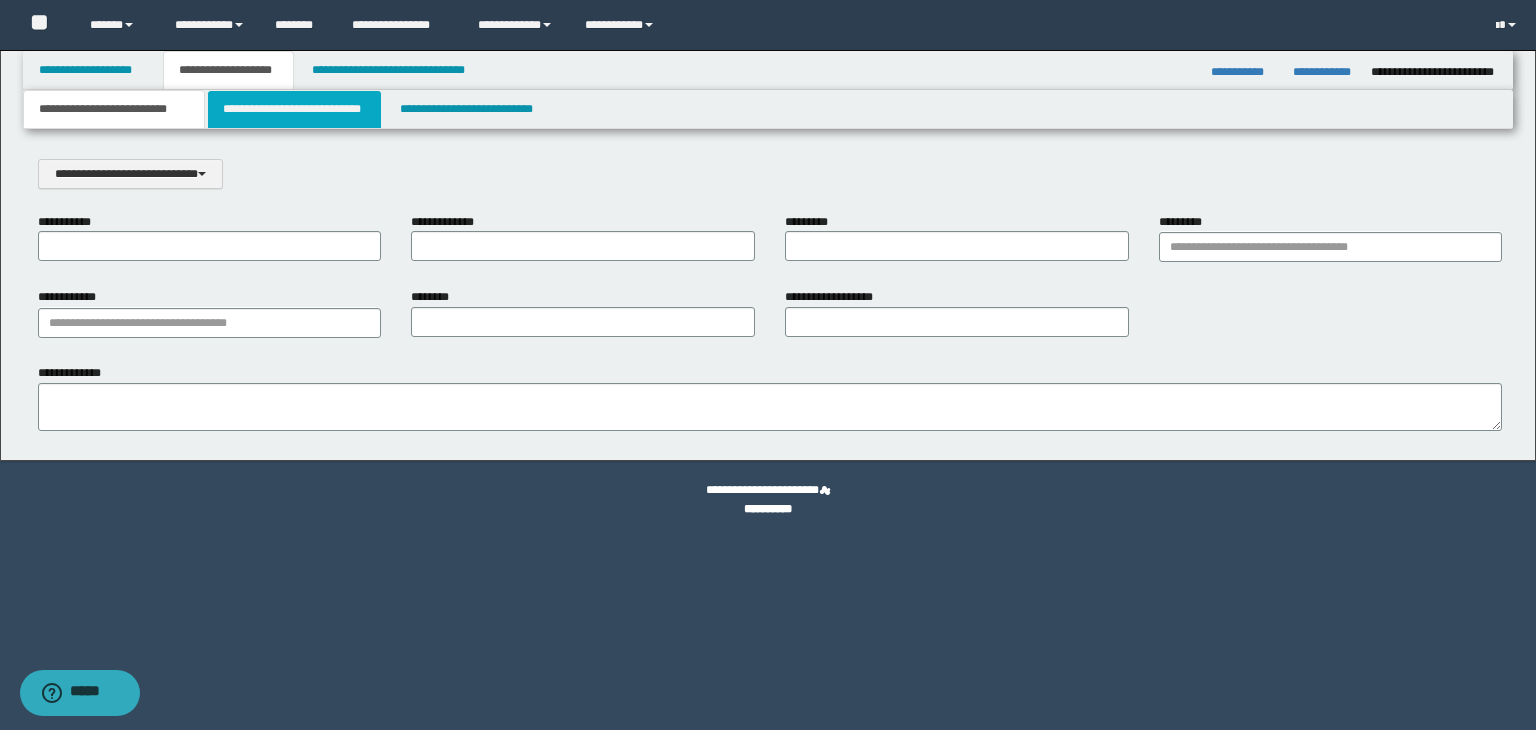 click on "**********" at bounding box center (294, 109) 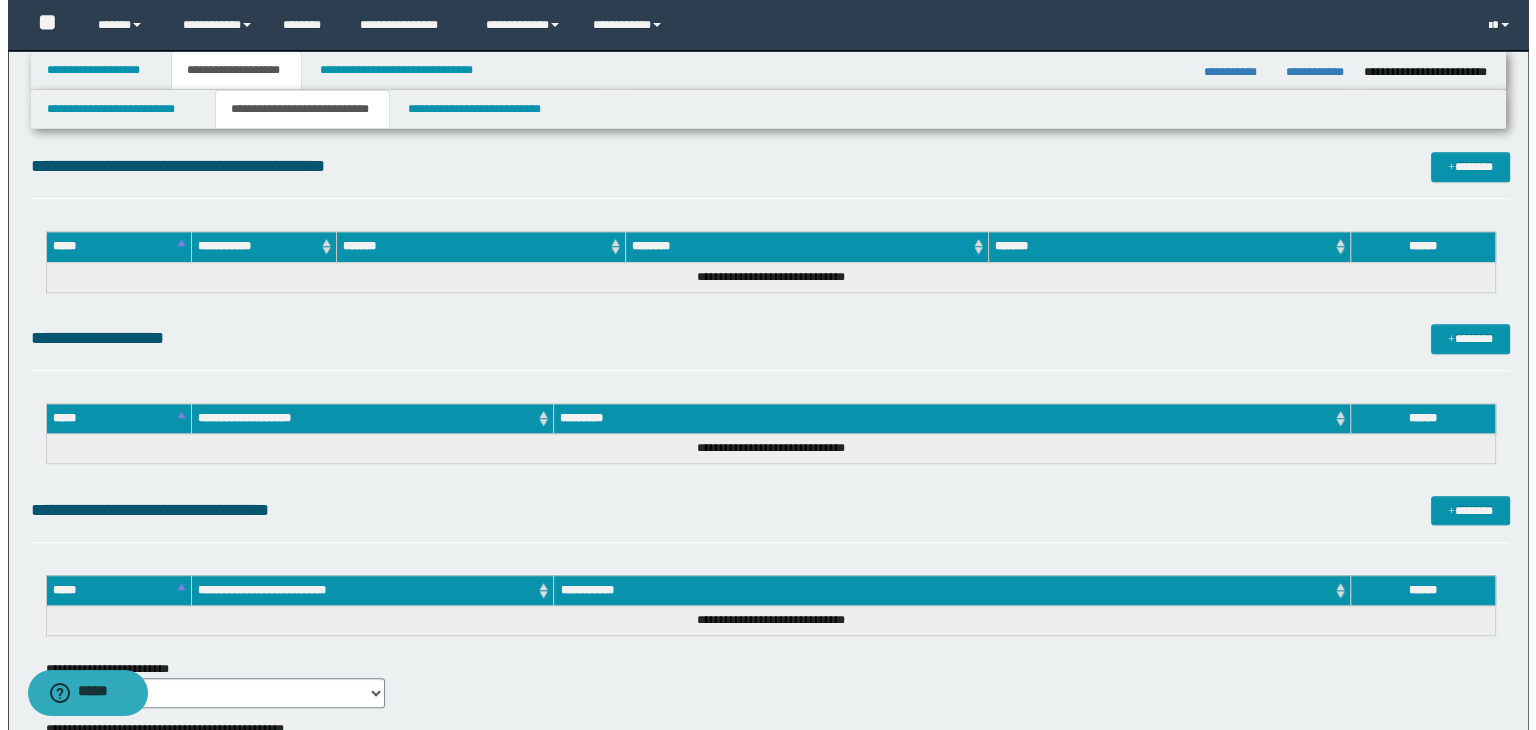 scroll, scrollTop: 1300, scrollLeft: 0, axis: vertical 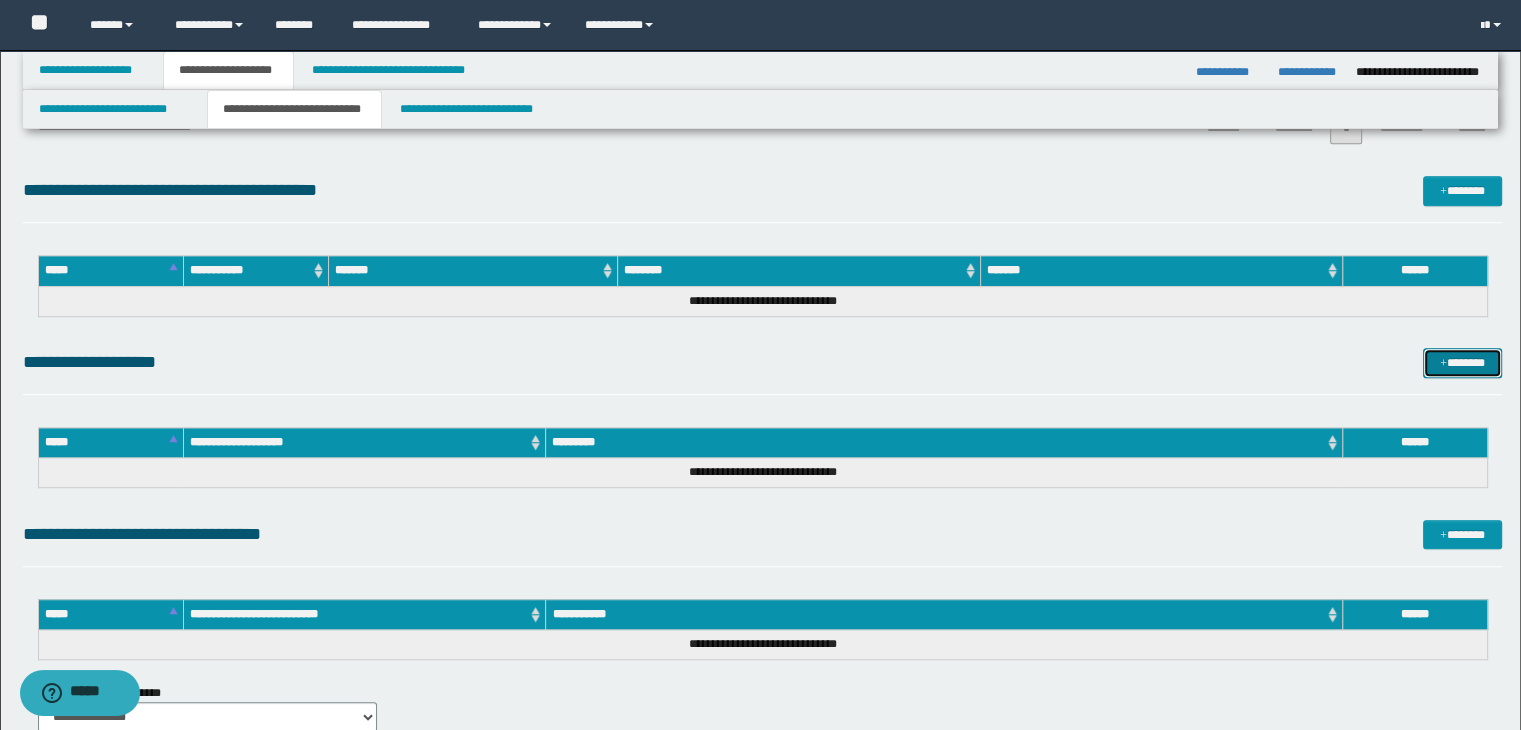 drag, startPoint x: 1470, startPoint y: 364, endPoint x: 1156, endPoint y: 373, distance: 314.12897 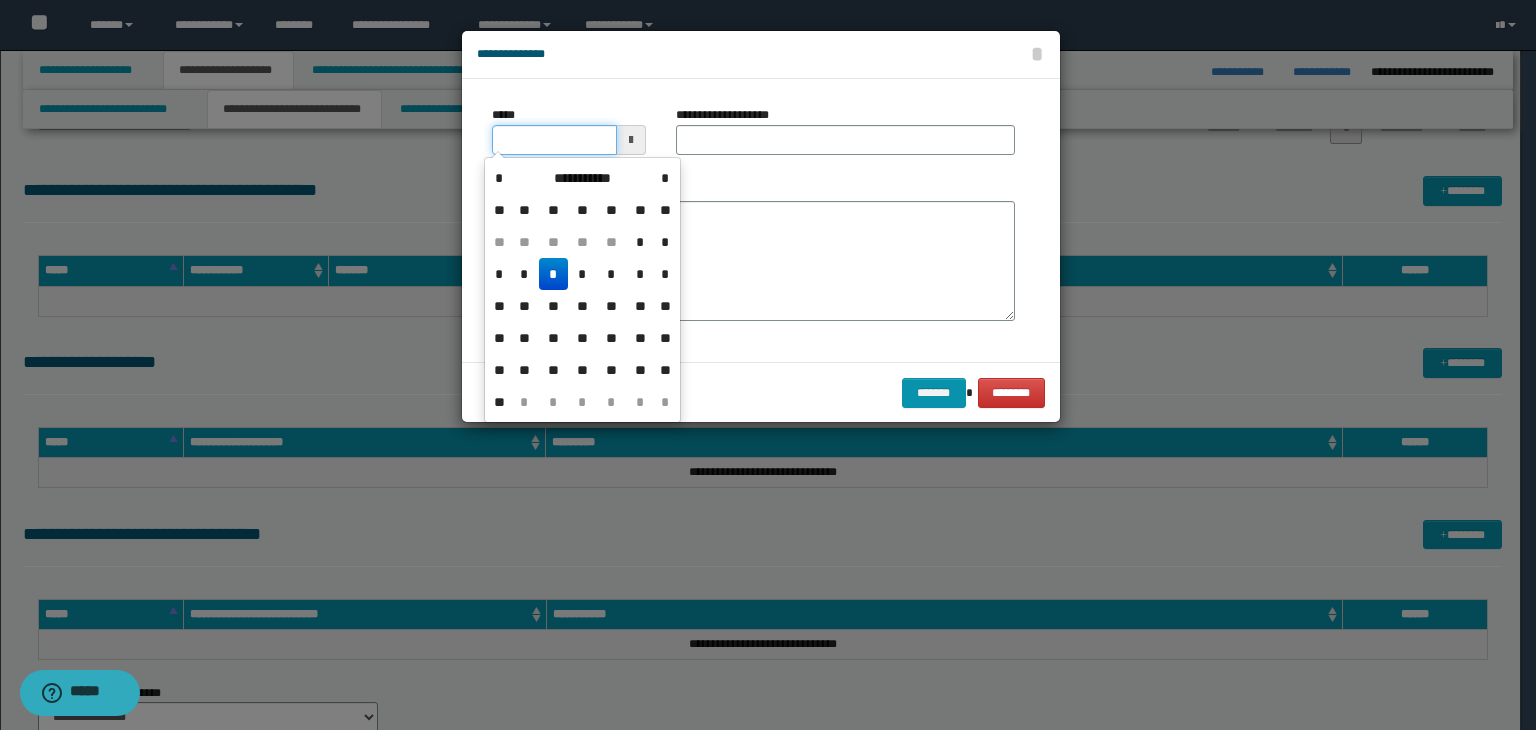 click on "*****" at bounding box center [554, 140] 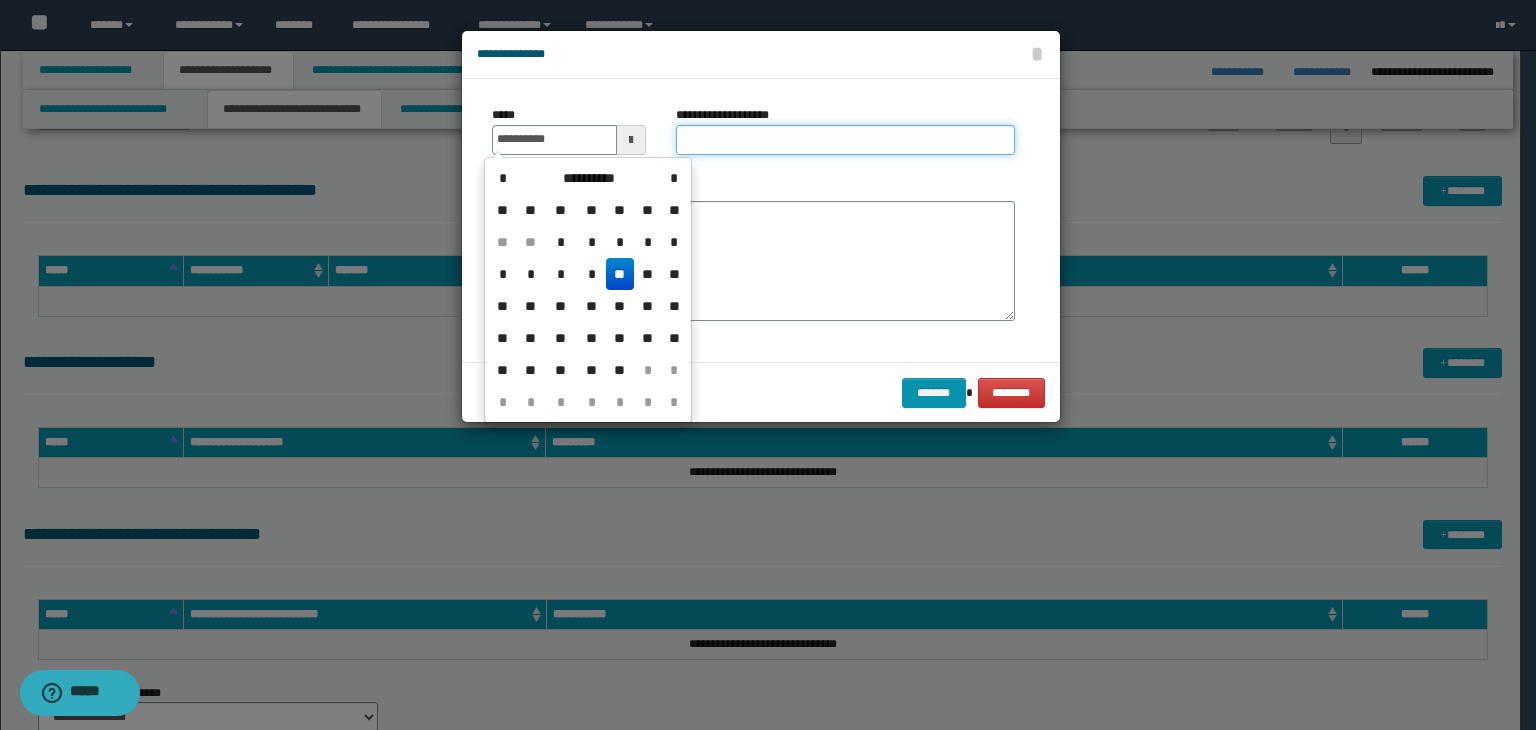 type on "**********" 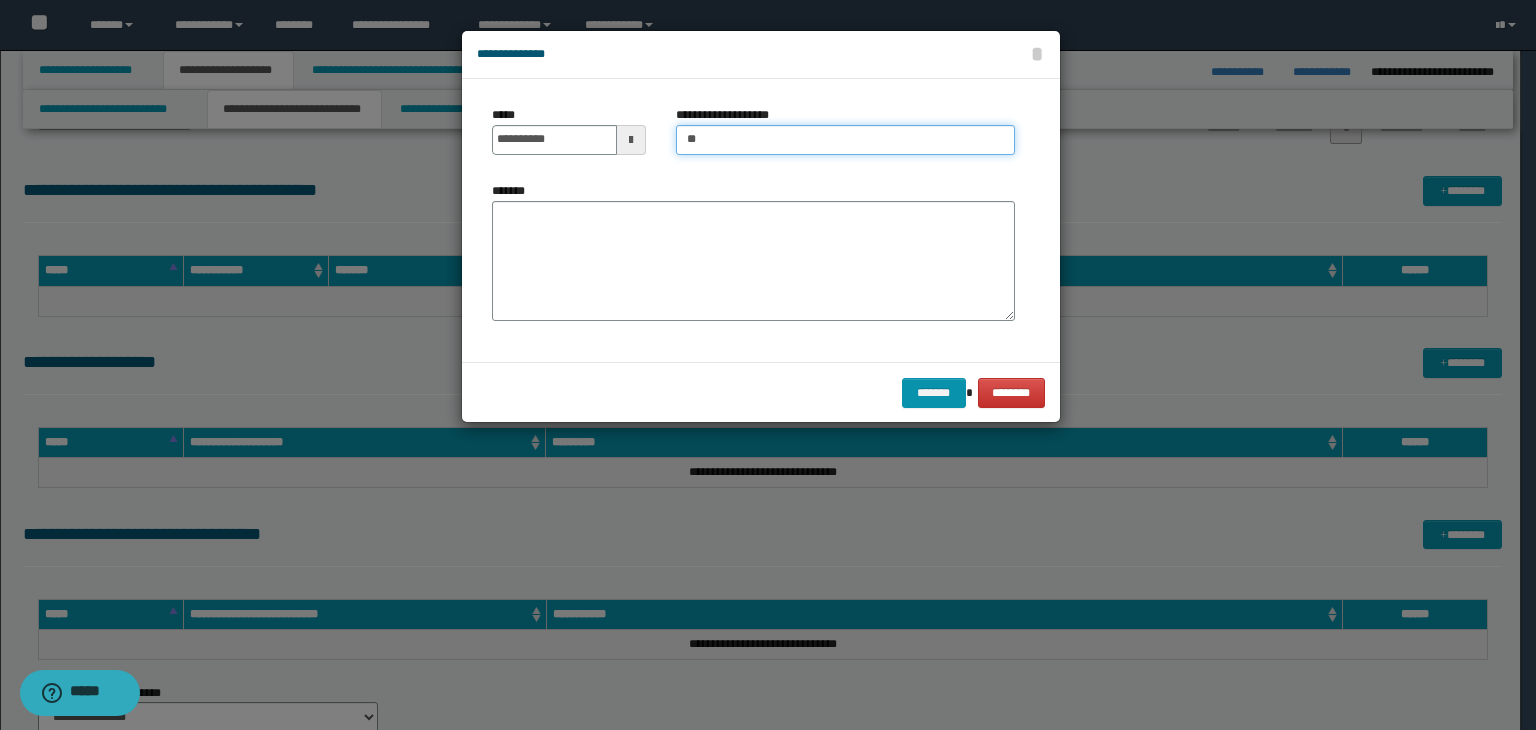 type on "*" 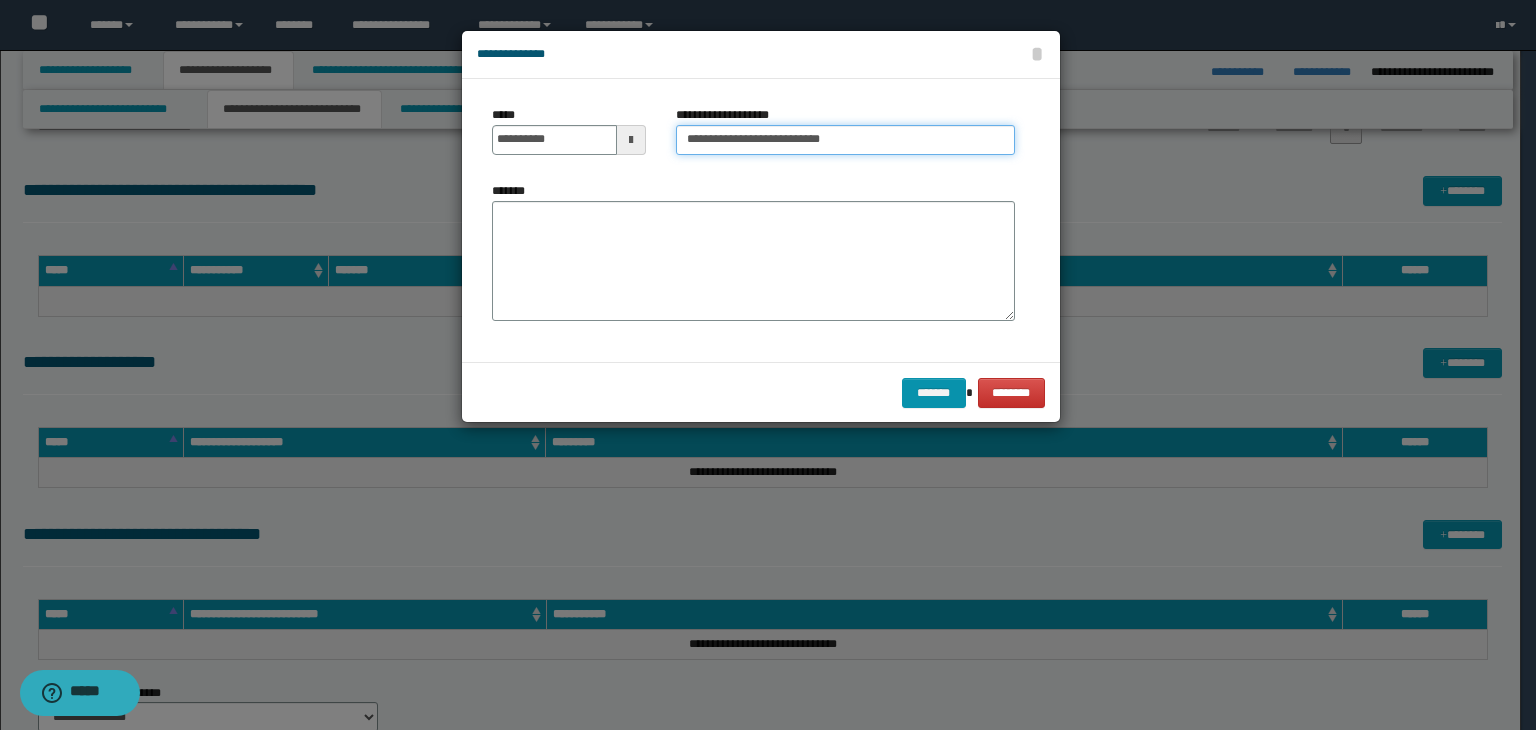 type on "**********" 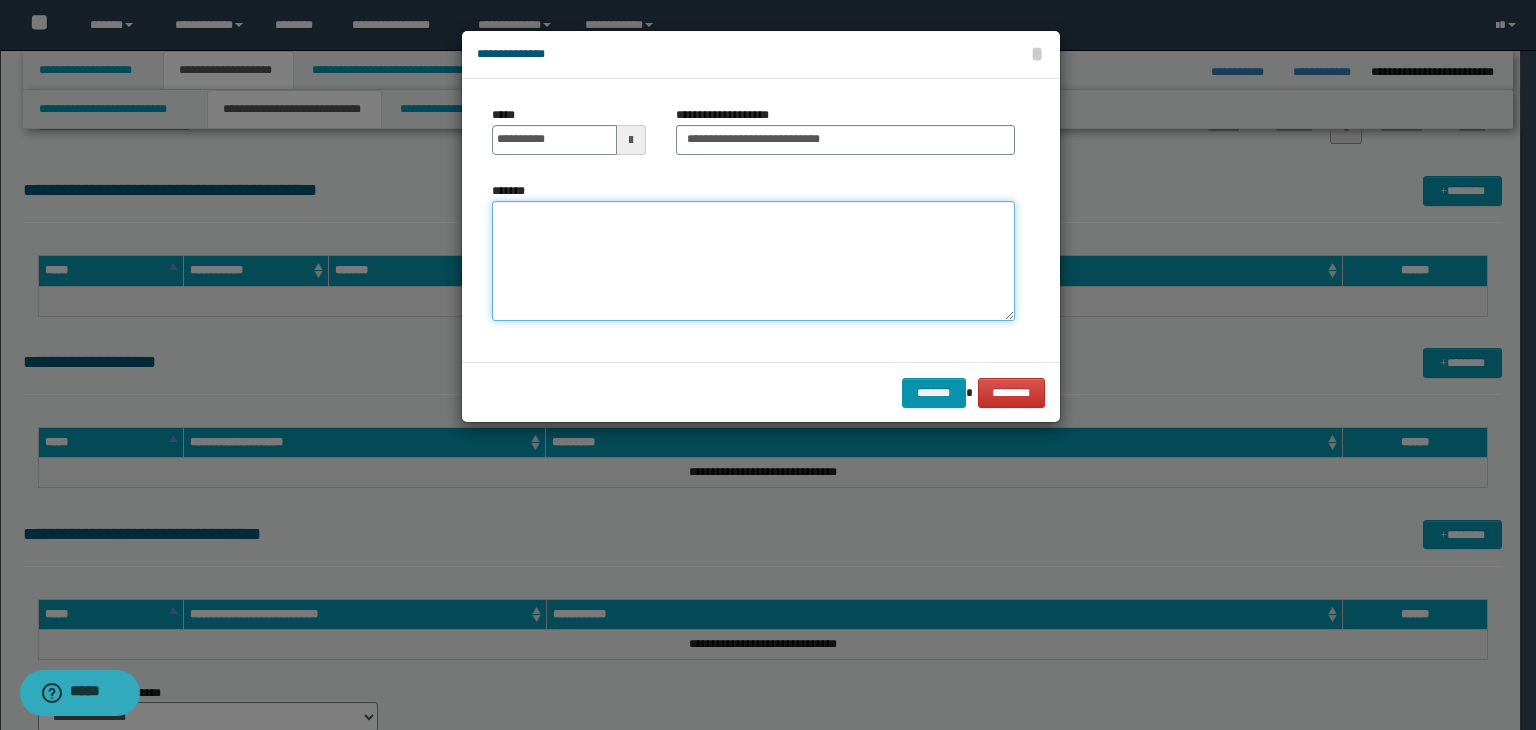 click on "*******" at bounding box center (753, 261) 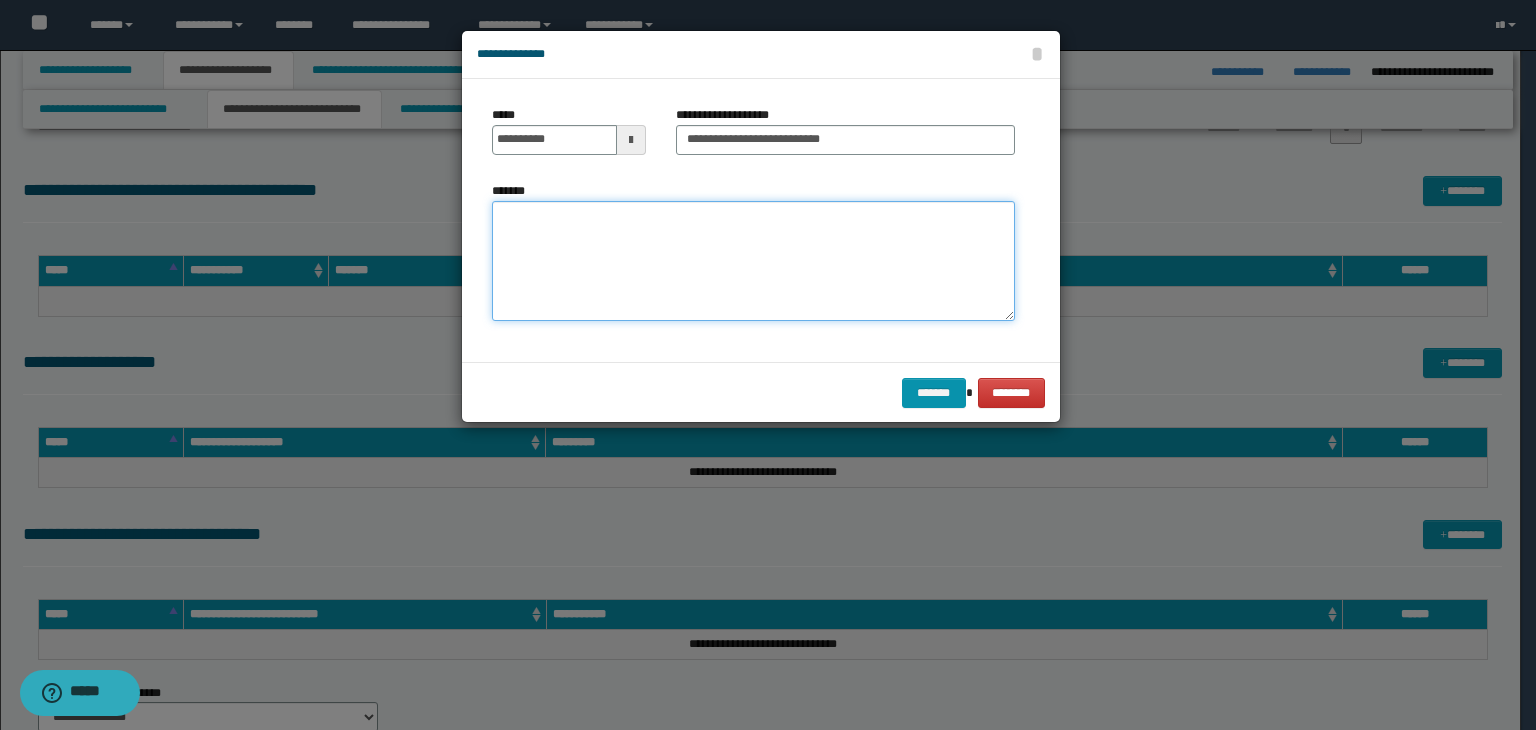 click on "*******" at bounding box center [753, 261] 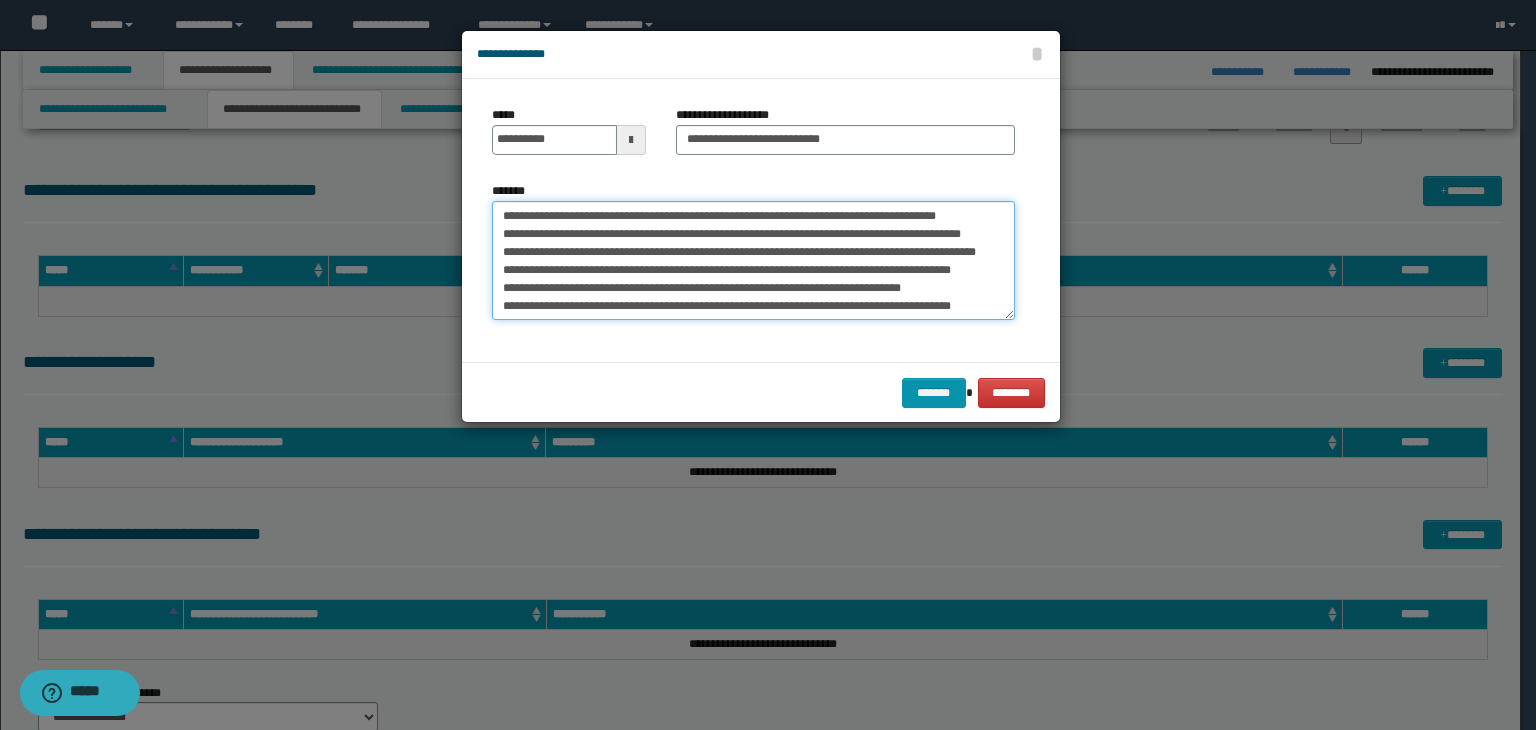 scroll, scrollTop: 0, scrollLeft: 0, axis: both 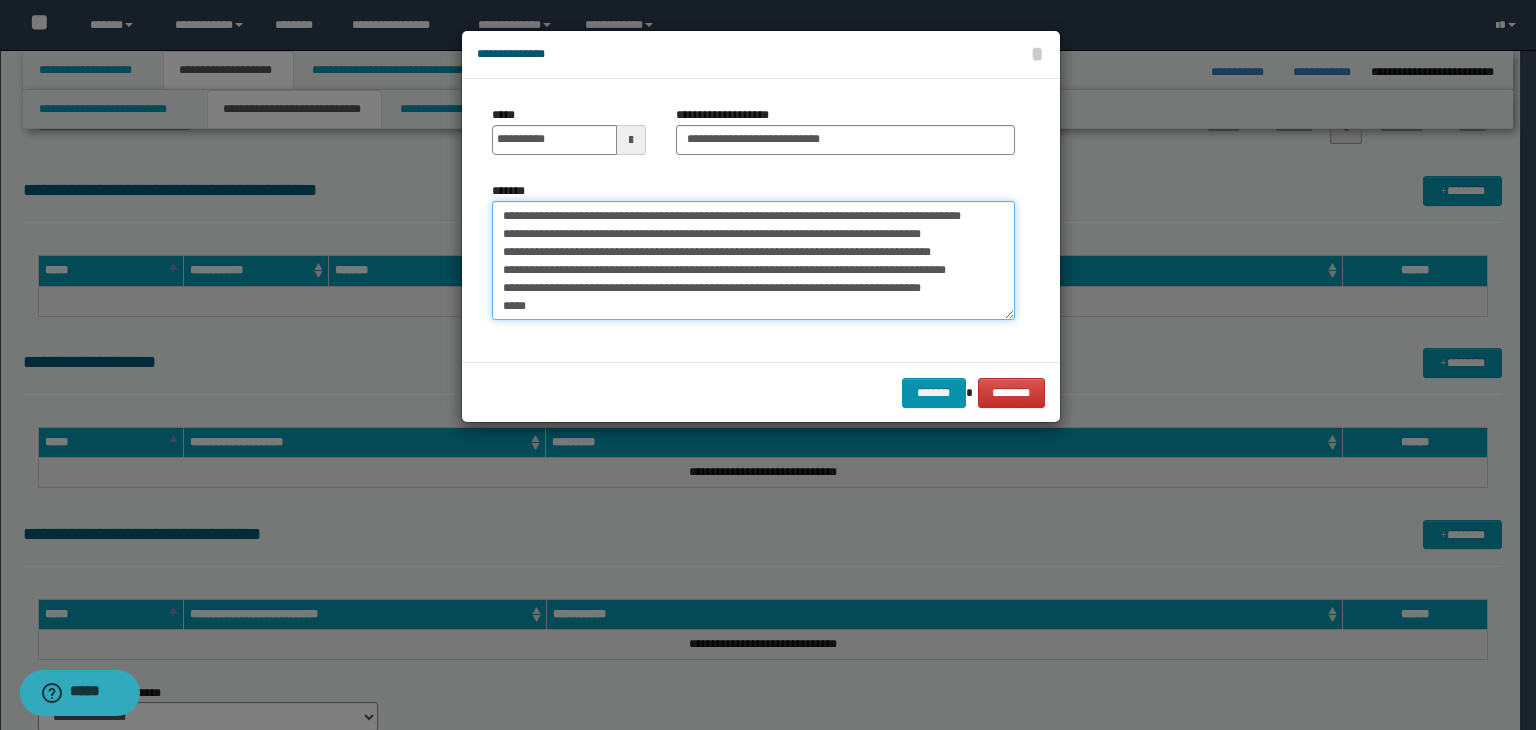 click on "*******" at bounding box center (753, 261) 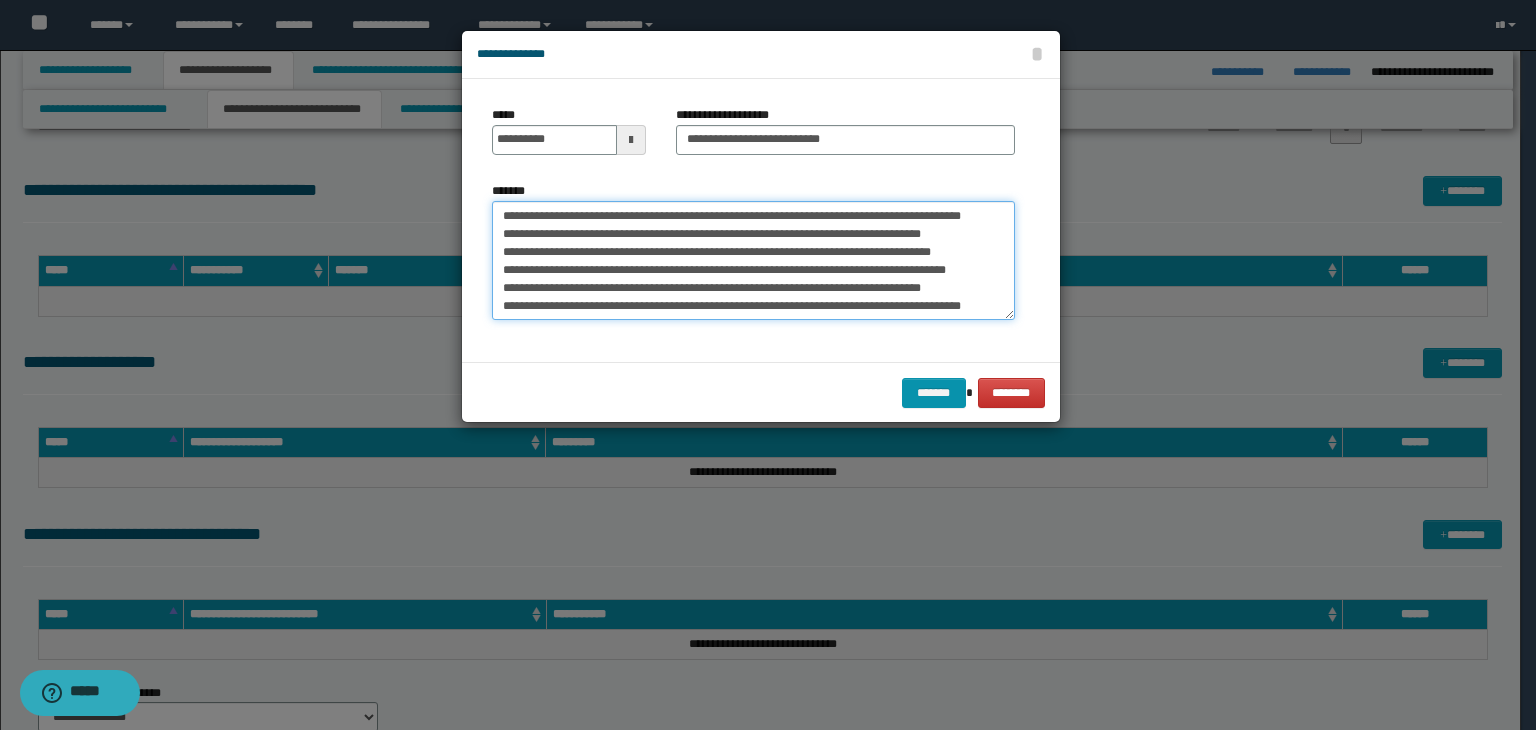 click on "*******" at bounding box center [753, 261] 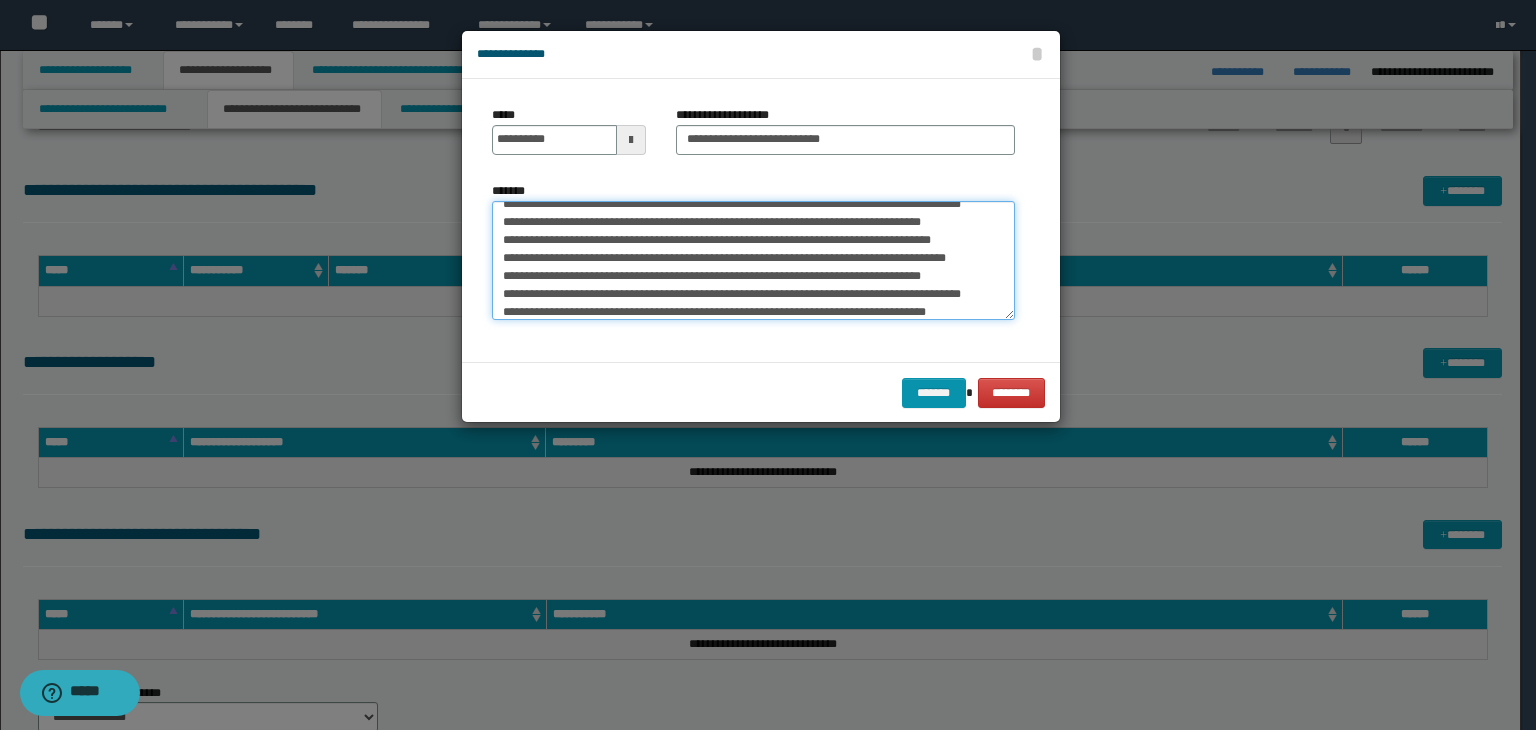 click on "*******" at bounding box center (753, 261) 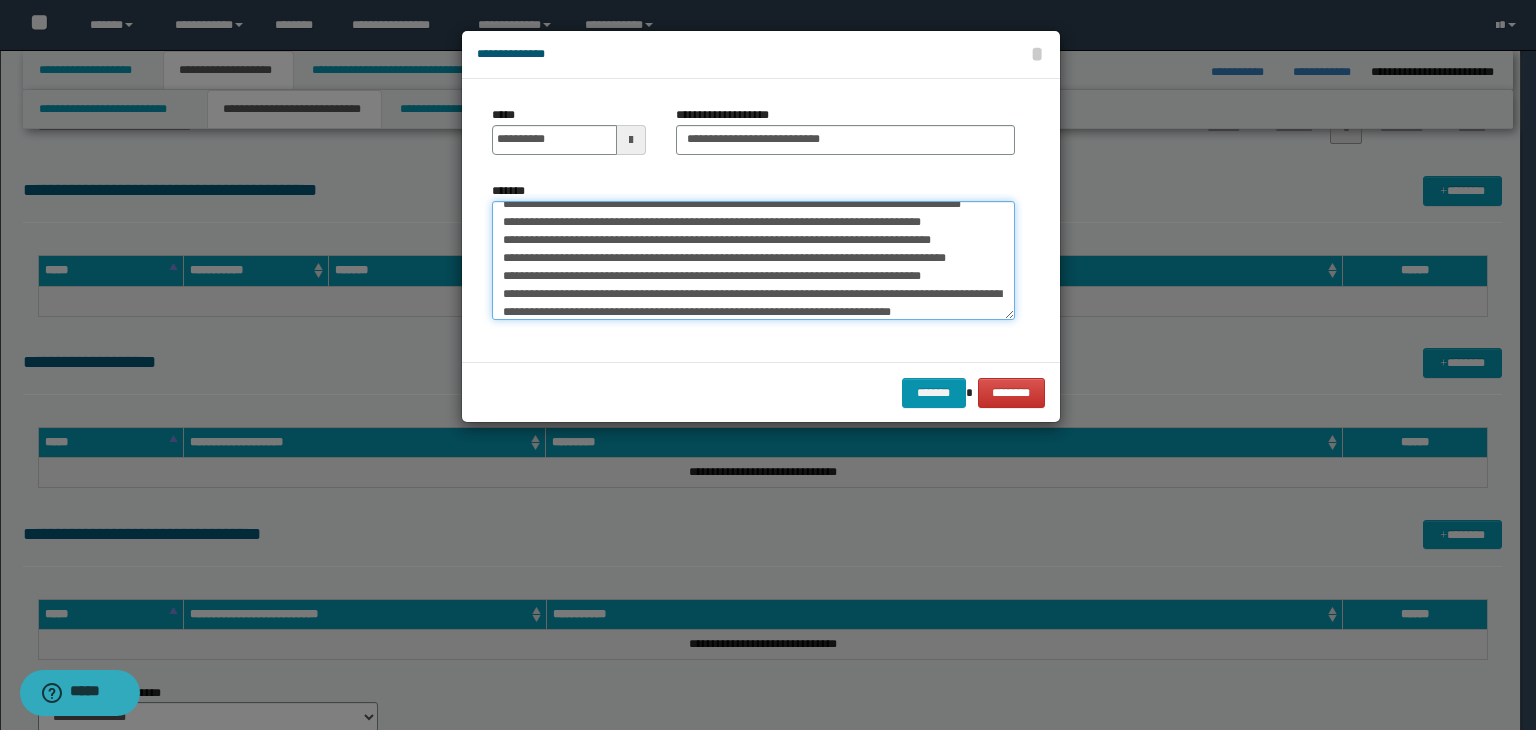click on "*******" at bounding box center (753, 261) 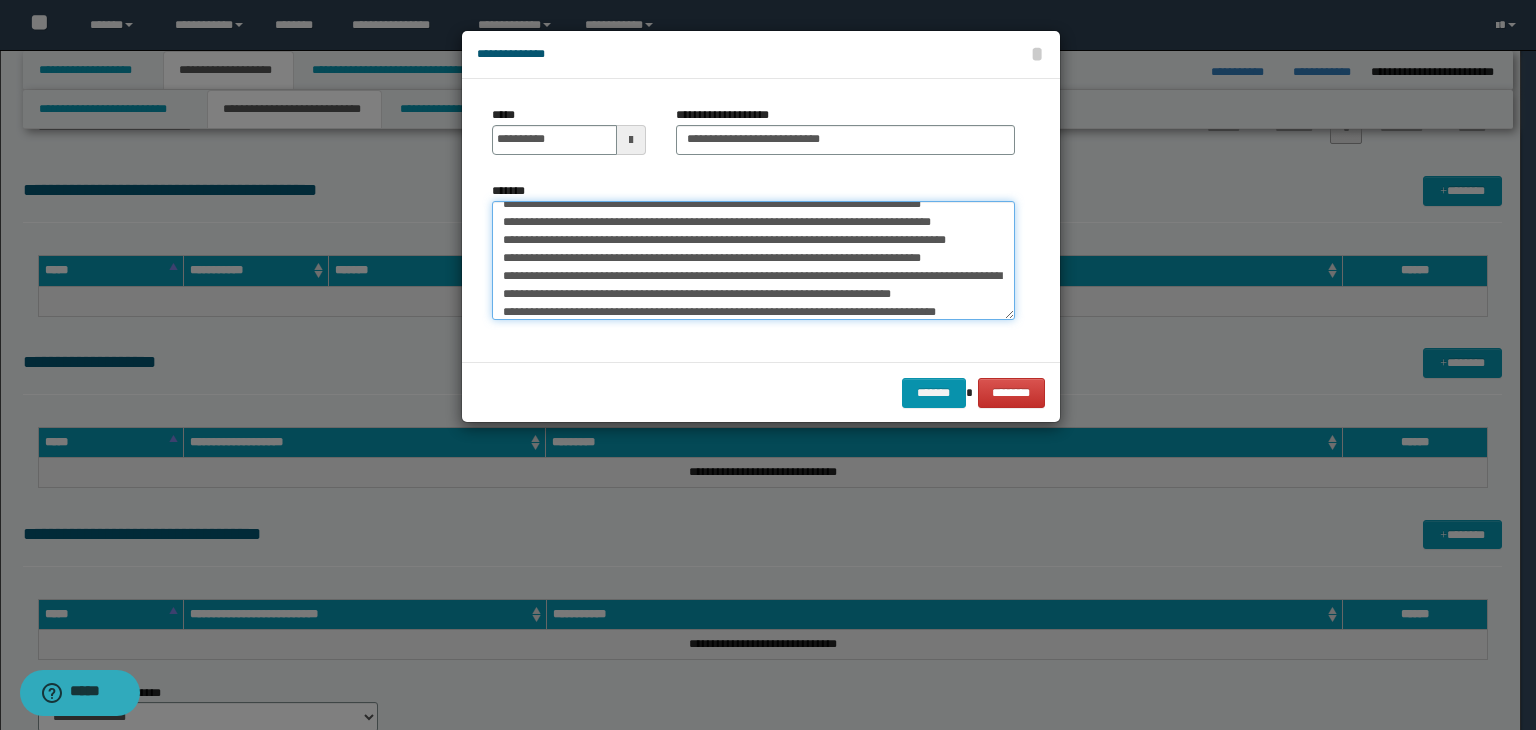 click on "*******" at bounding box center [753, 261] 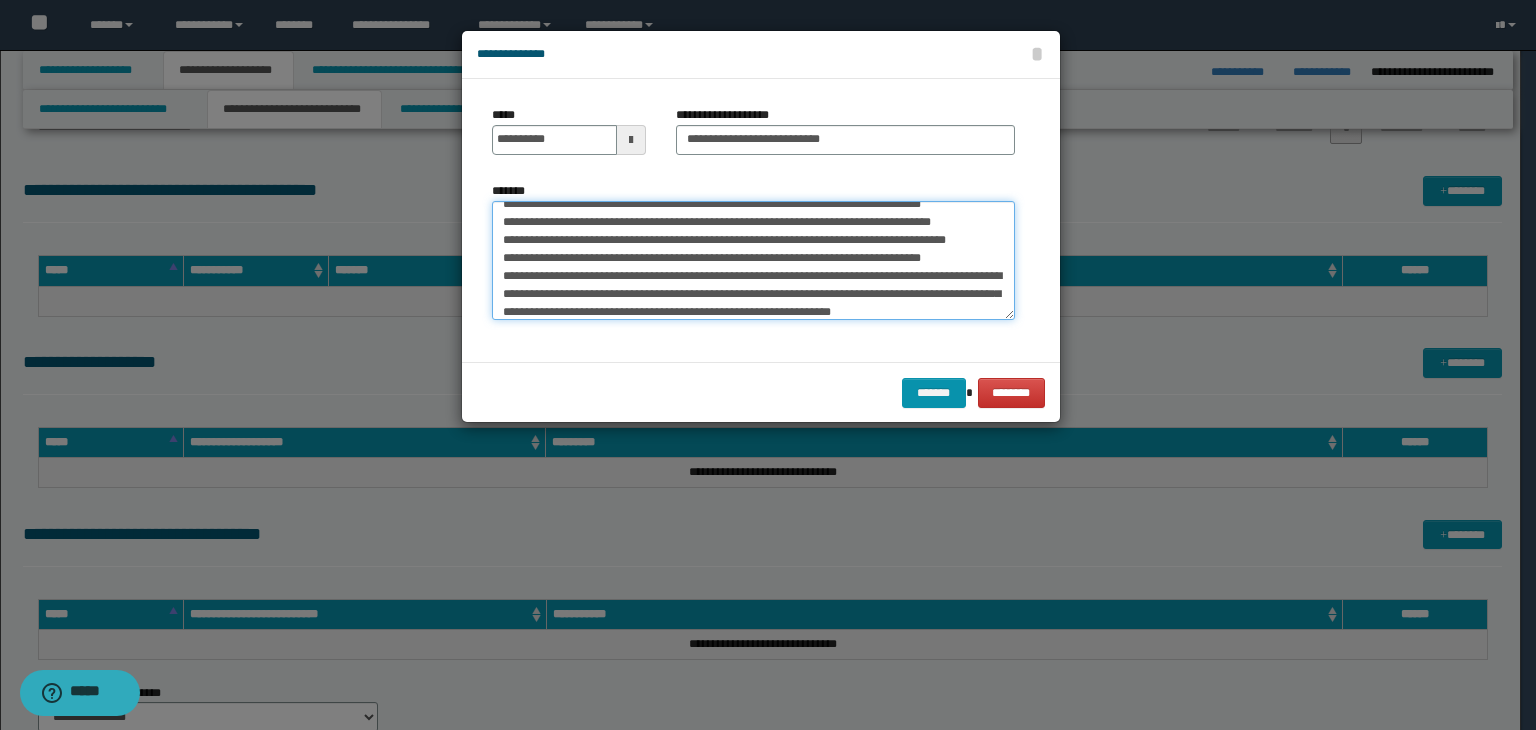 click on "*******" at bounding box center [753, 261] 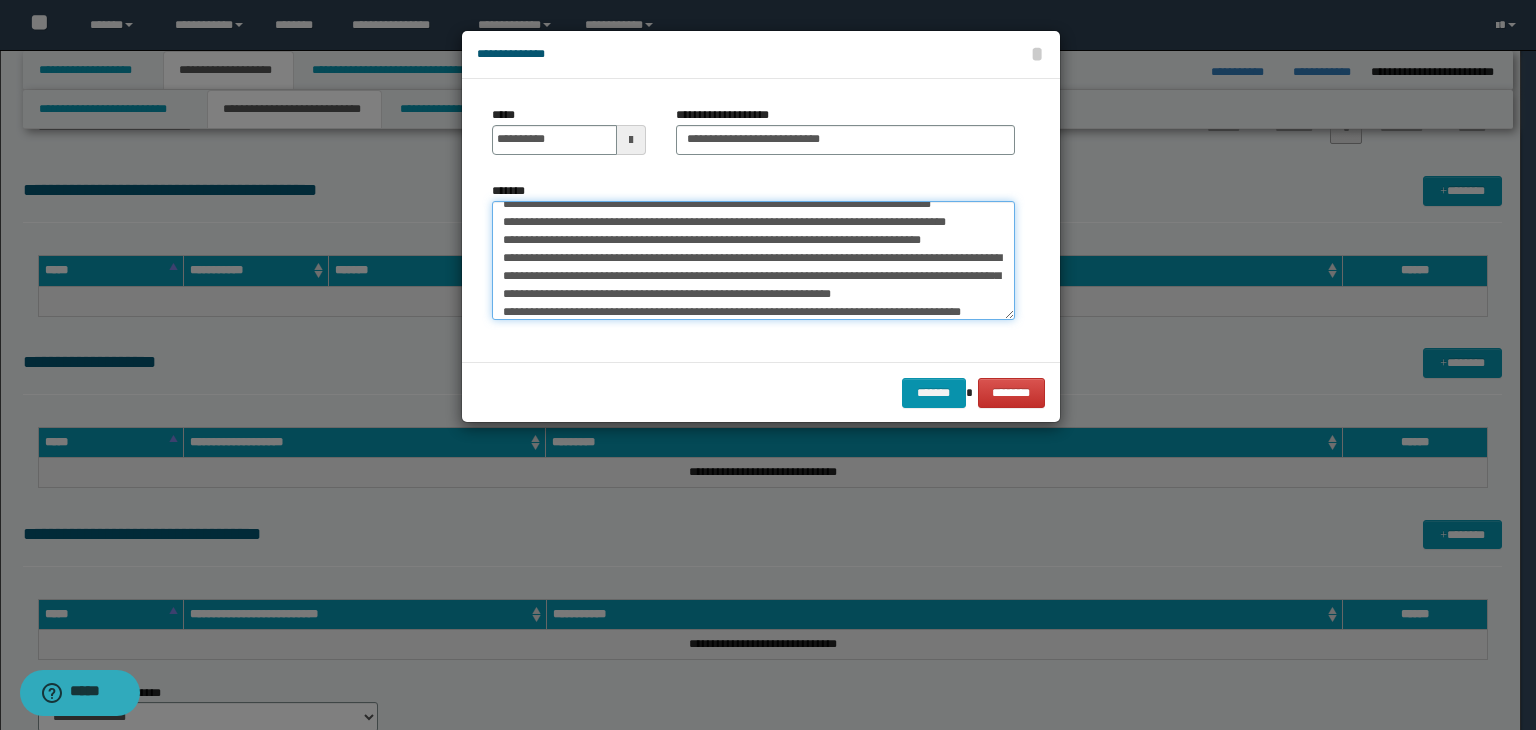 click on "*******" at bounding box center (753, 261) 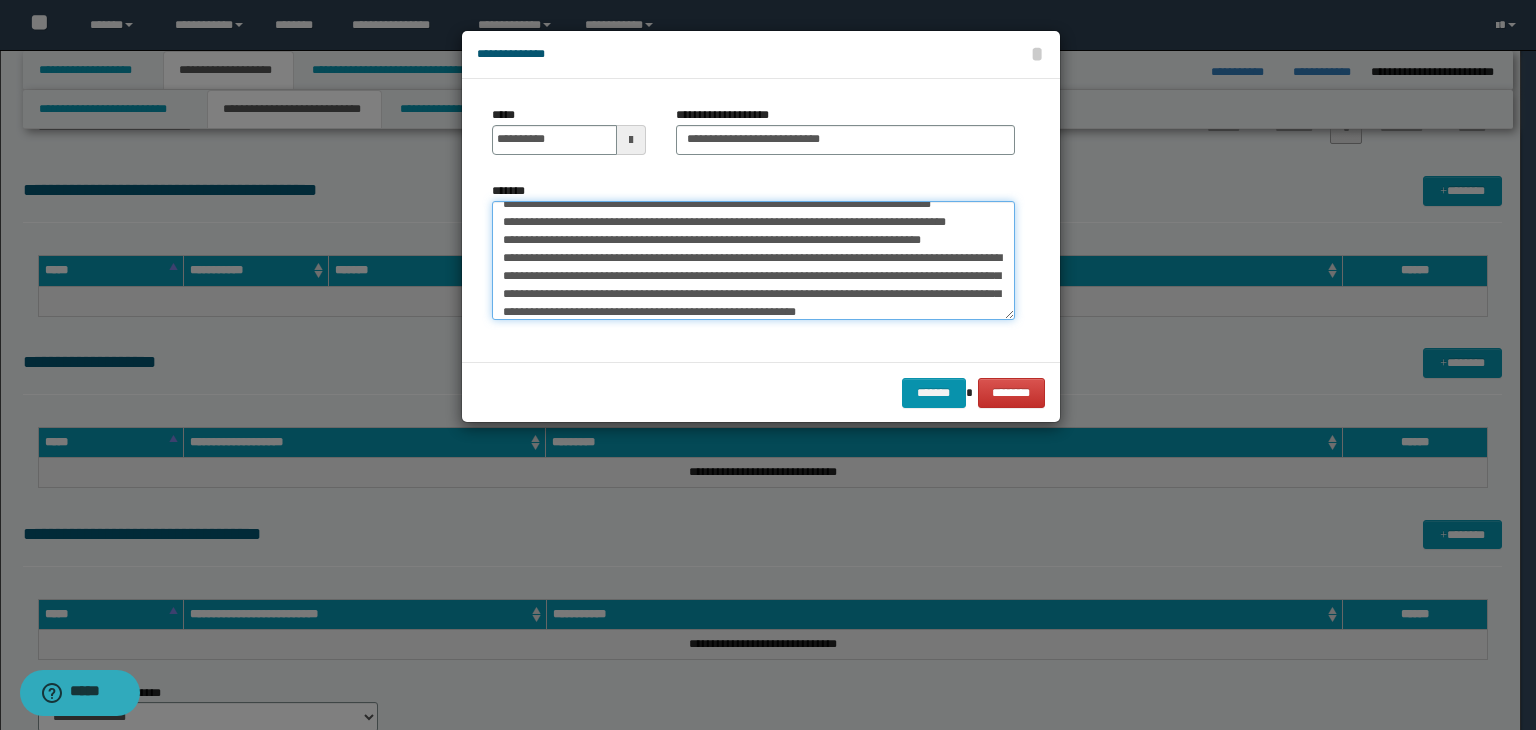 click on "*******" at bounding box center (753, 261) 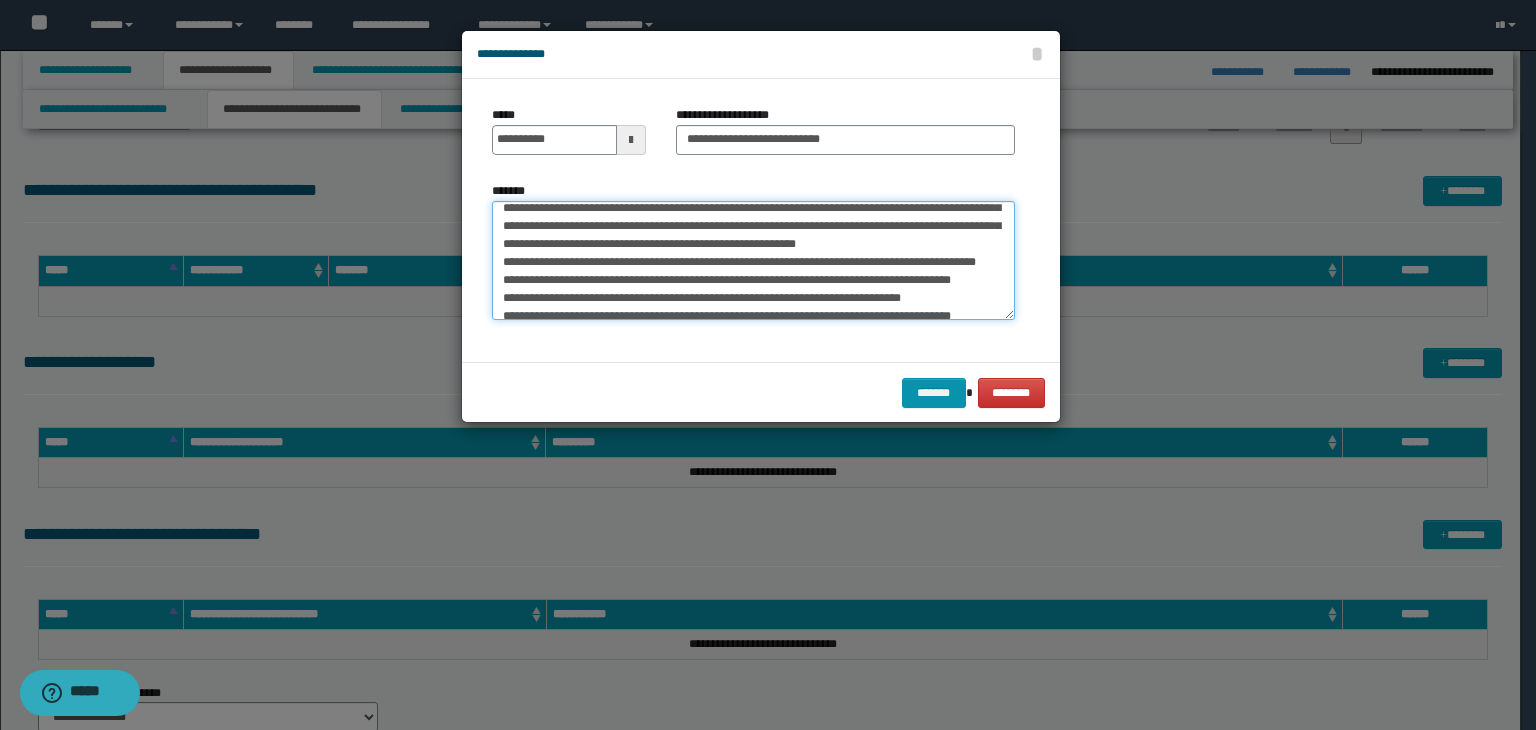 scroll, scrollTop: 128, scrollLeft: 0, axis: vertical 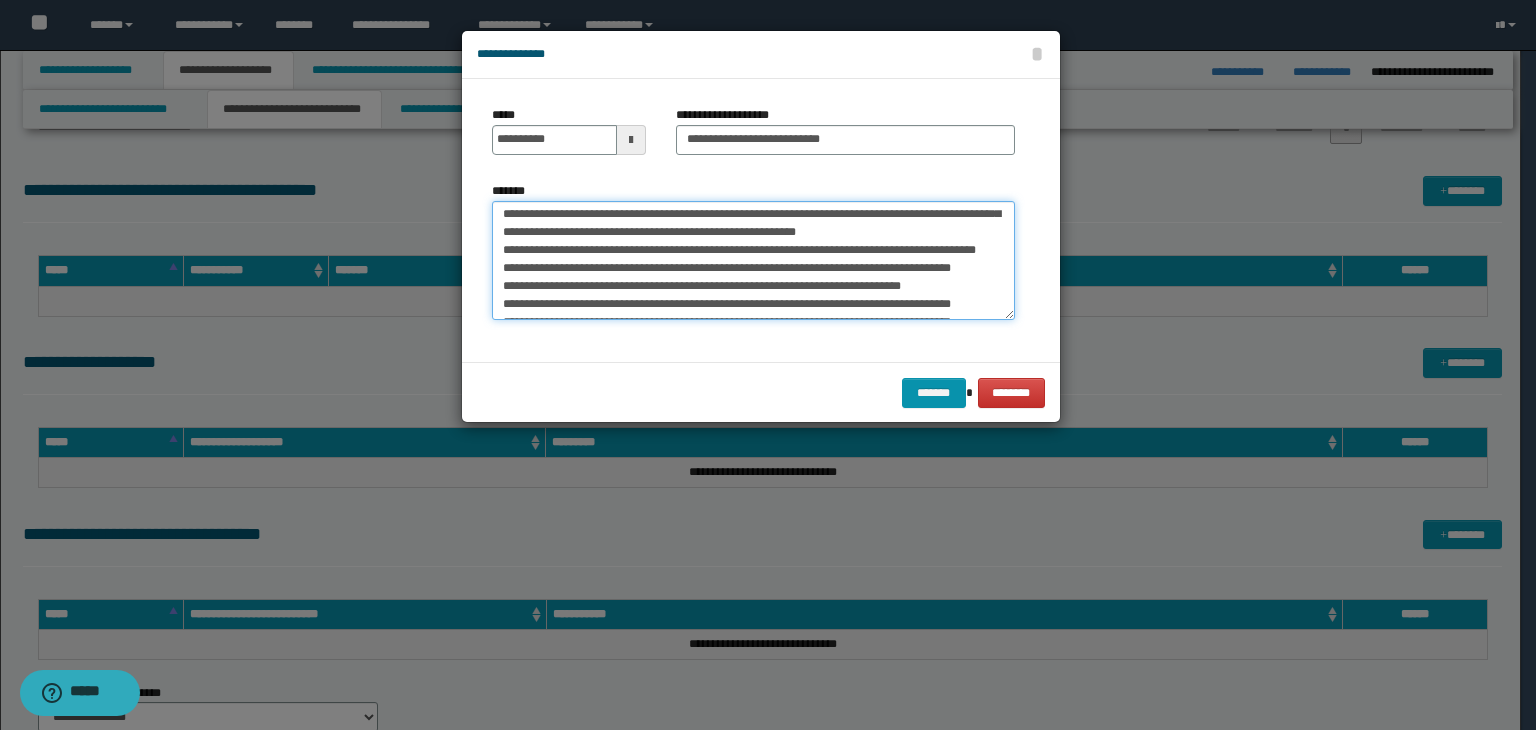 click on "*******" at bounding box center (753, 261) 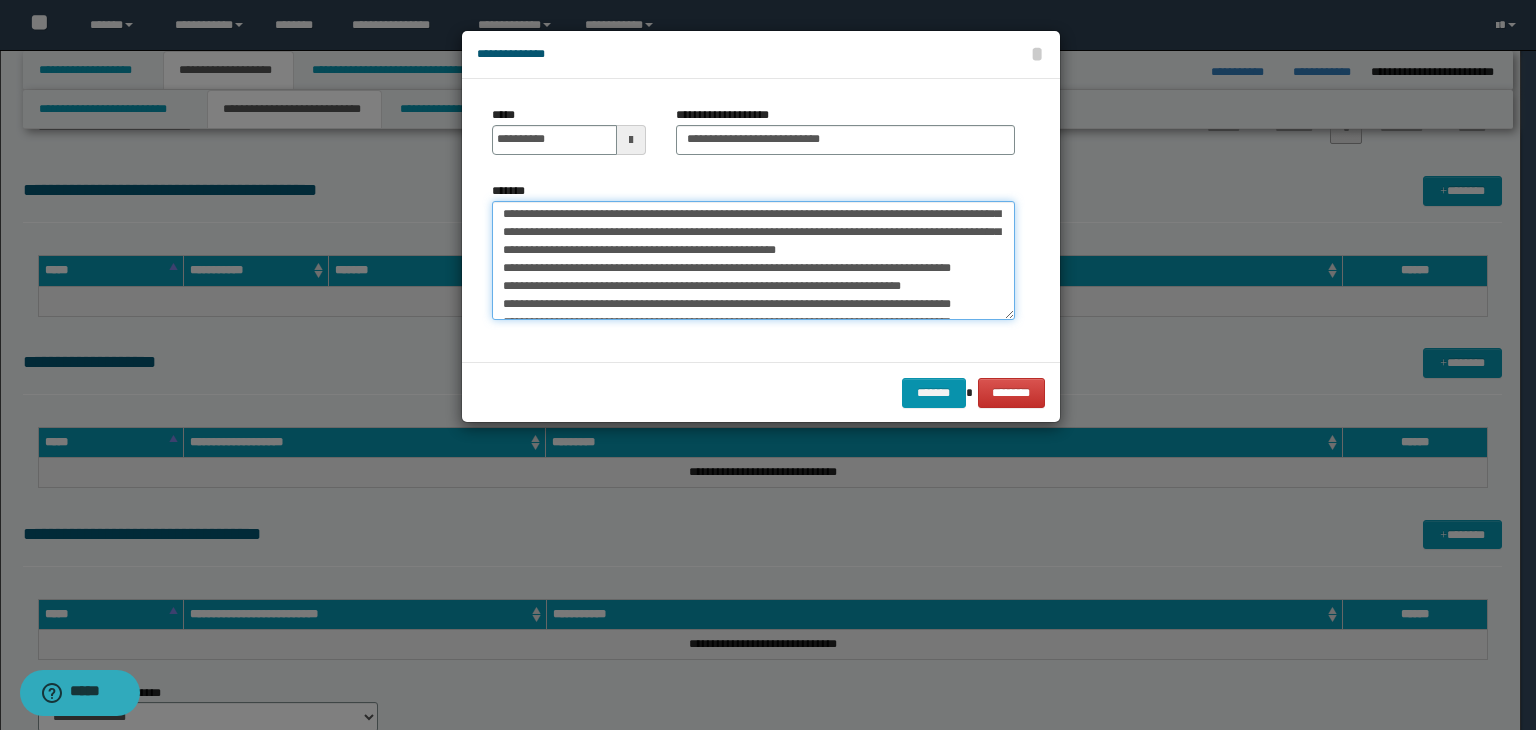 scroll, scrollTop: 110, scrollLeft: 0, axis: vertical 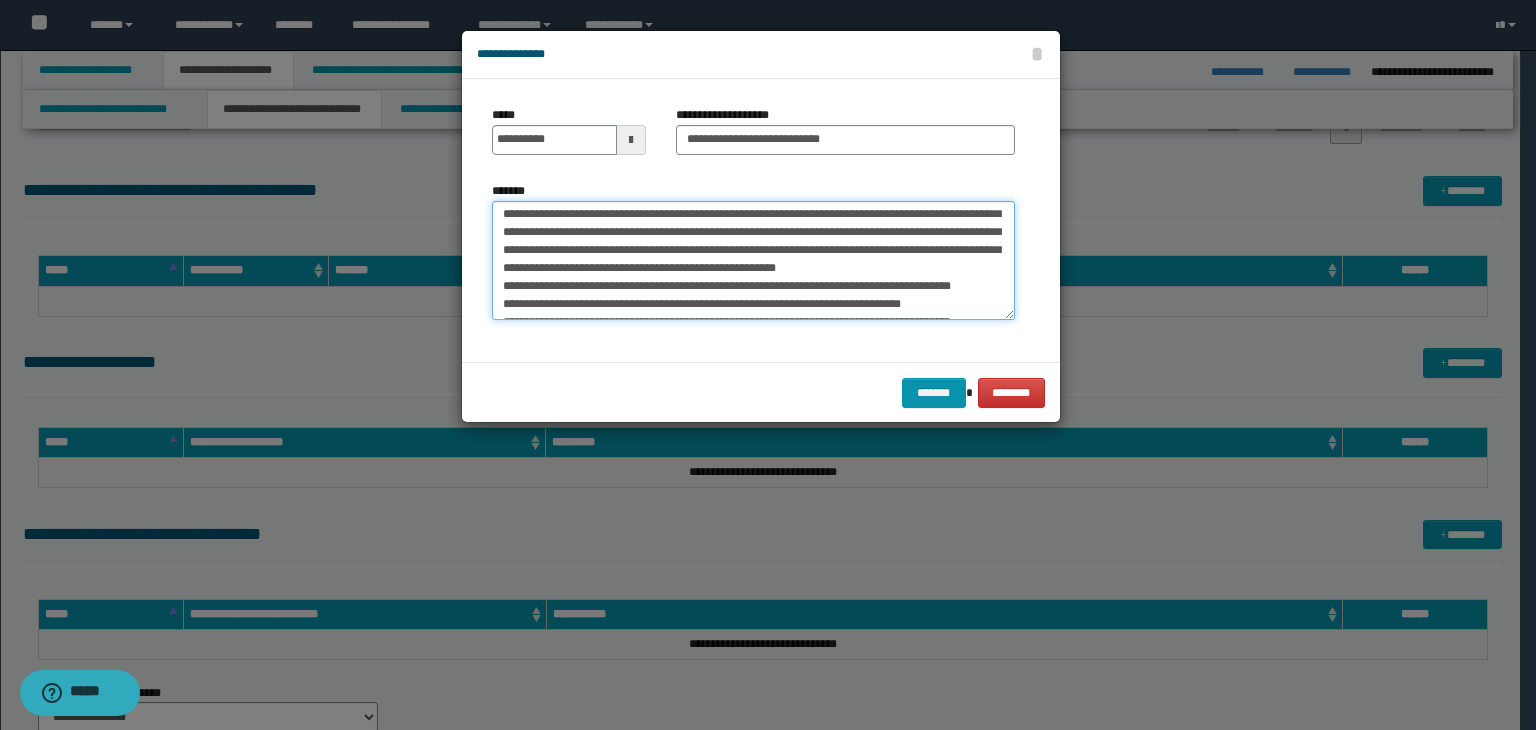 click on "*******" at bounding box center (753, 261) 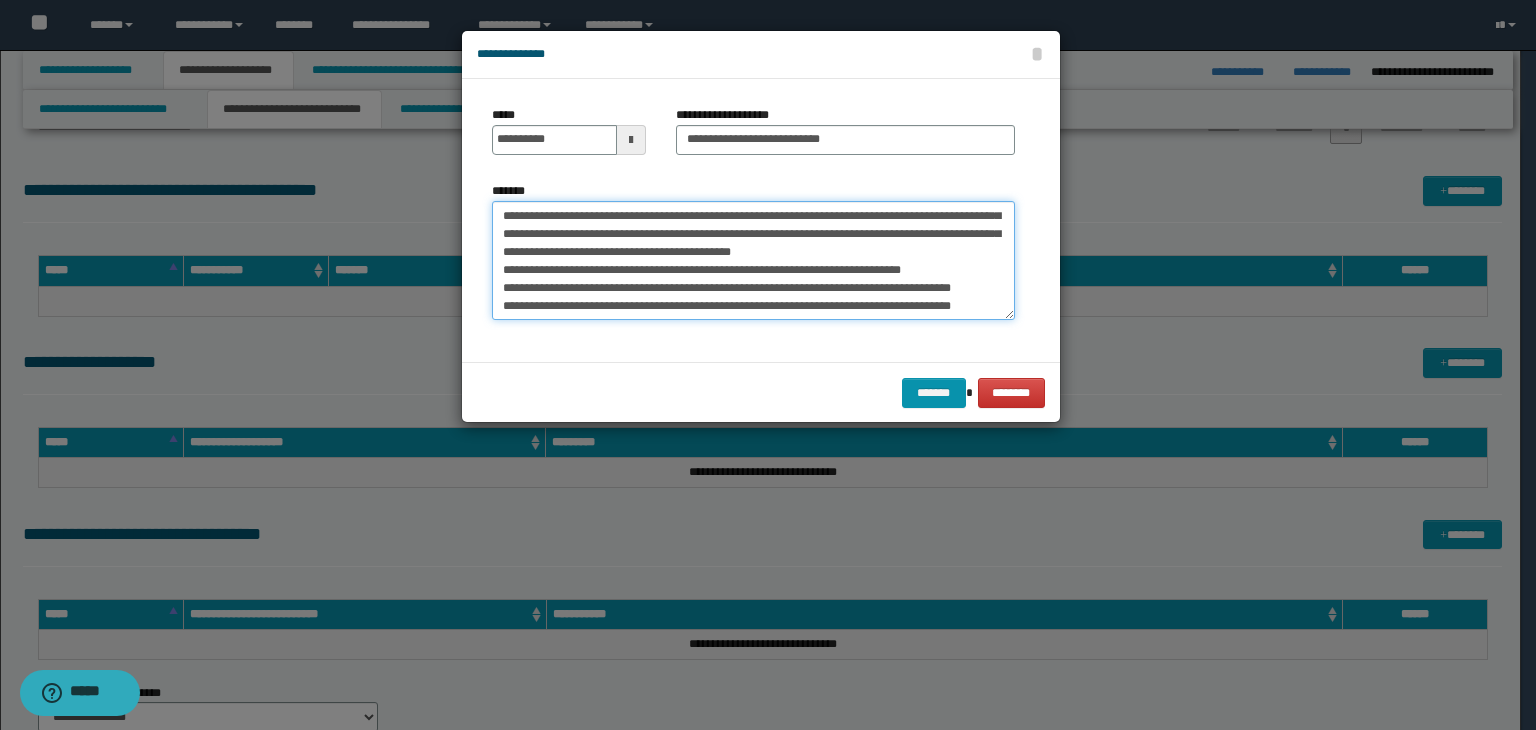 scroll, scrollTop: 192, scrollLeft: 0, axis: vertical 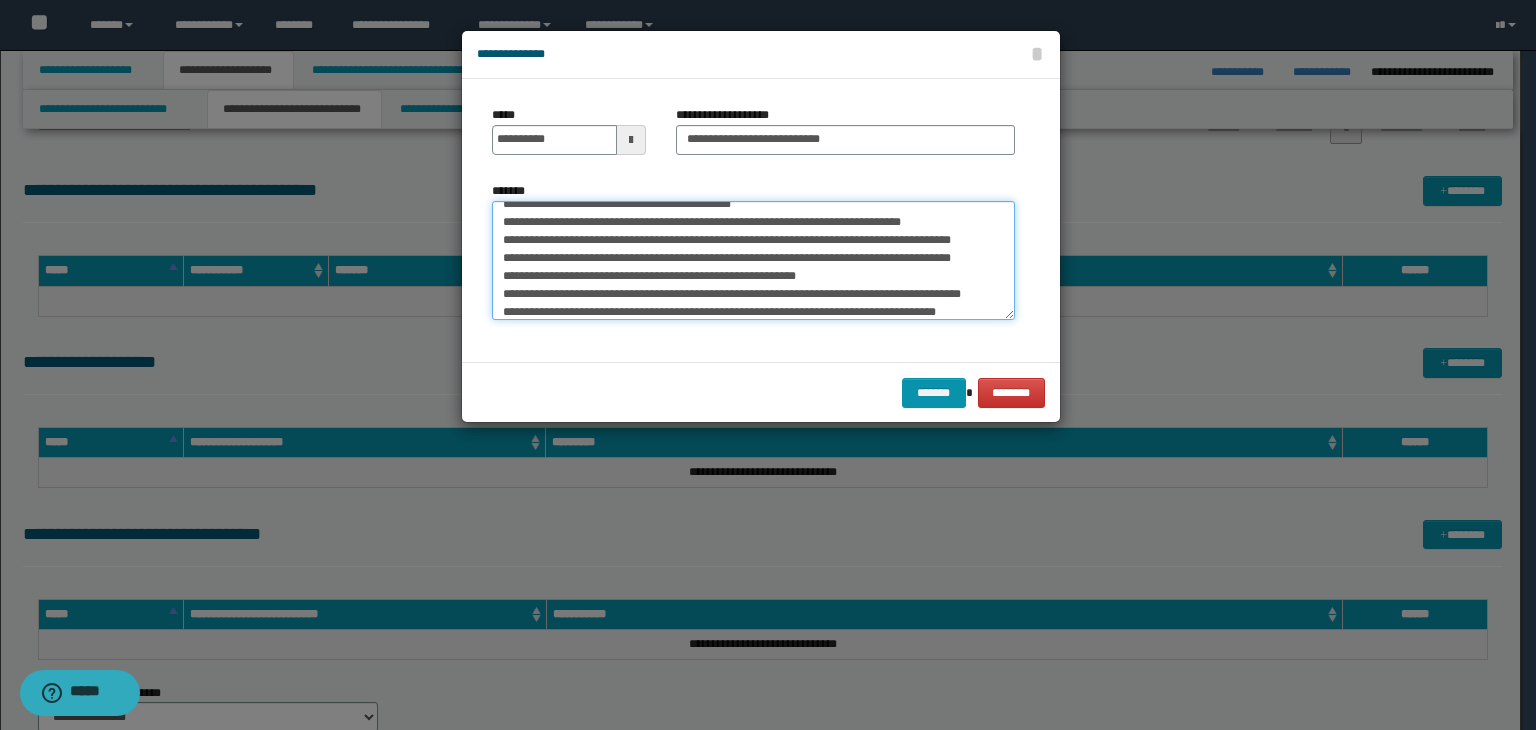 click on "*******" at bounding box center (753, 261) 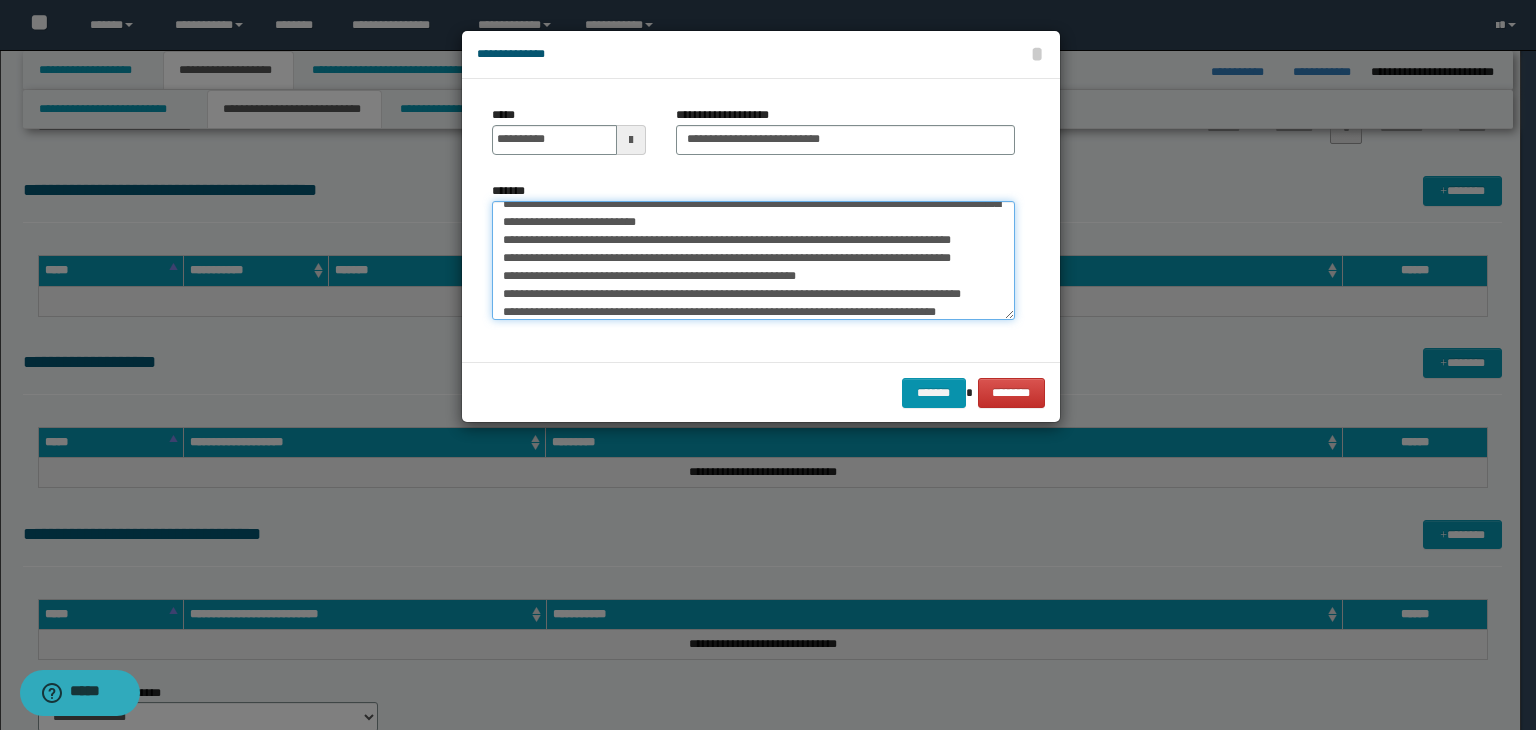 scroll, scrollTop: 174, scrollLeft: 0, axis: vertical 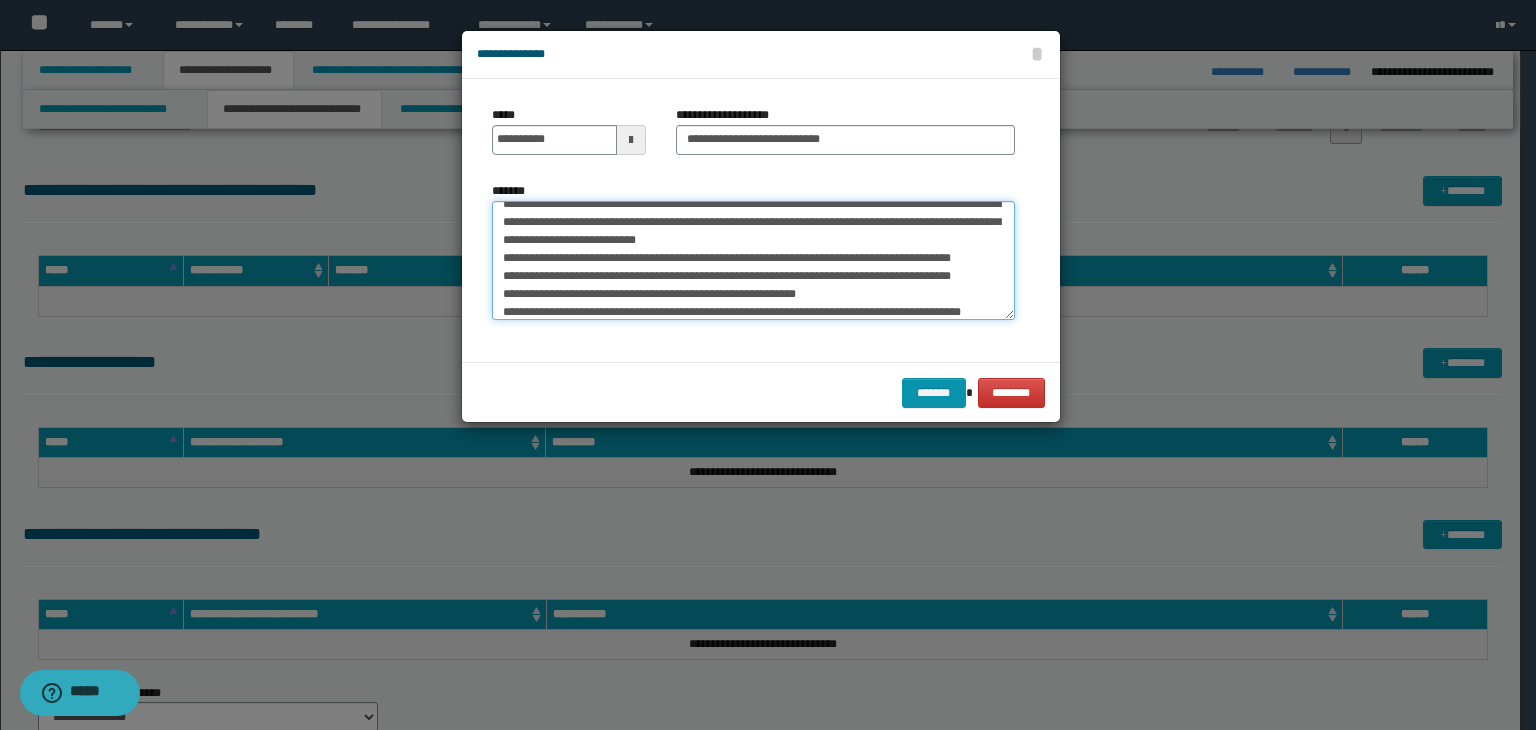 click on "*******" at bounding box center [753, 261] 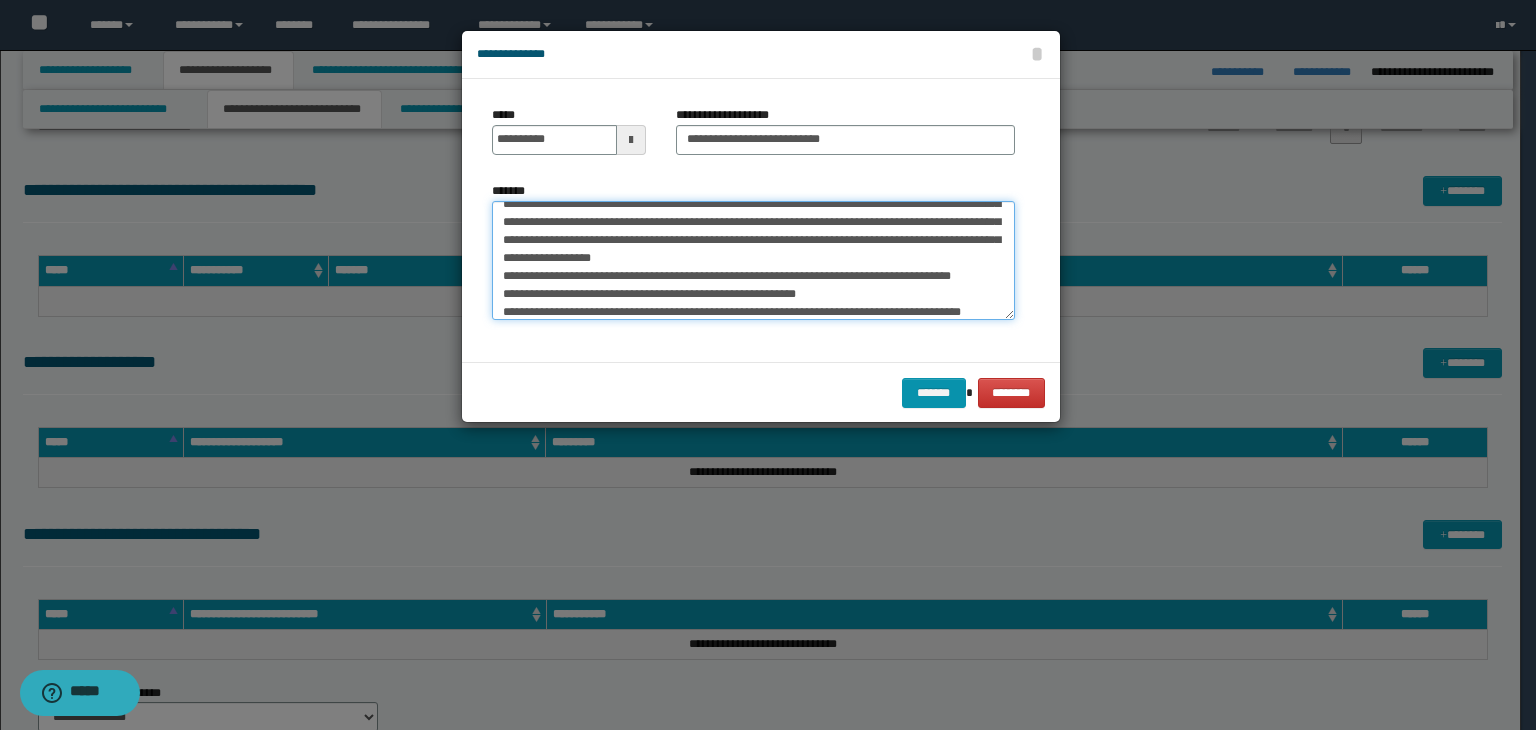 scroll, scrollTop: 156, scrollLeft: 0, axis: vertical 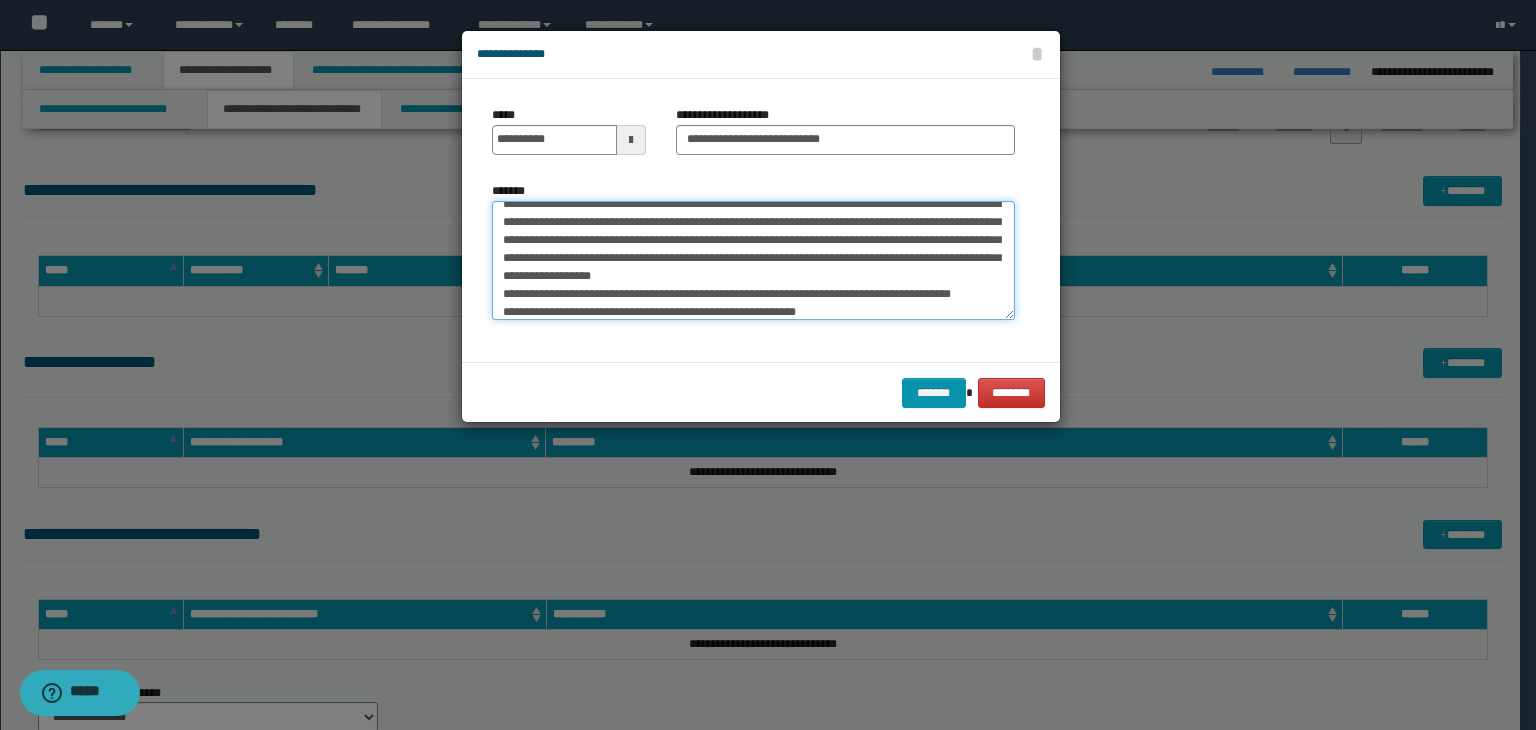 click on "*******" at bounding box center [753, 261] 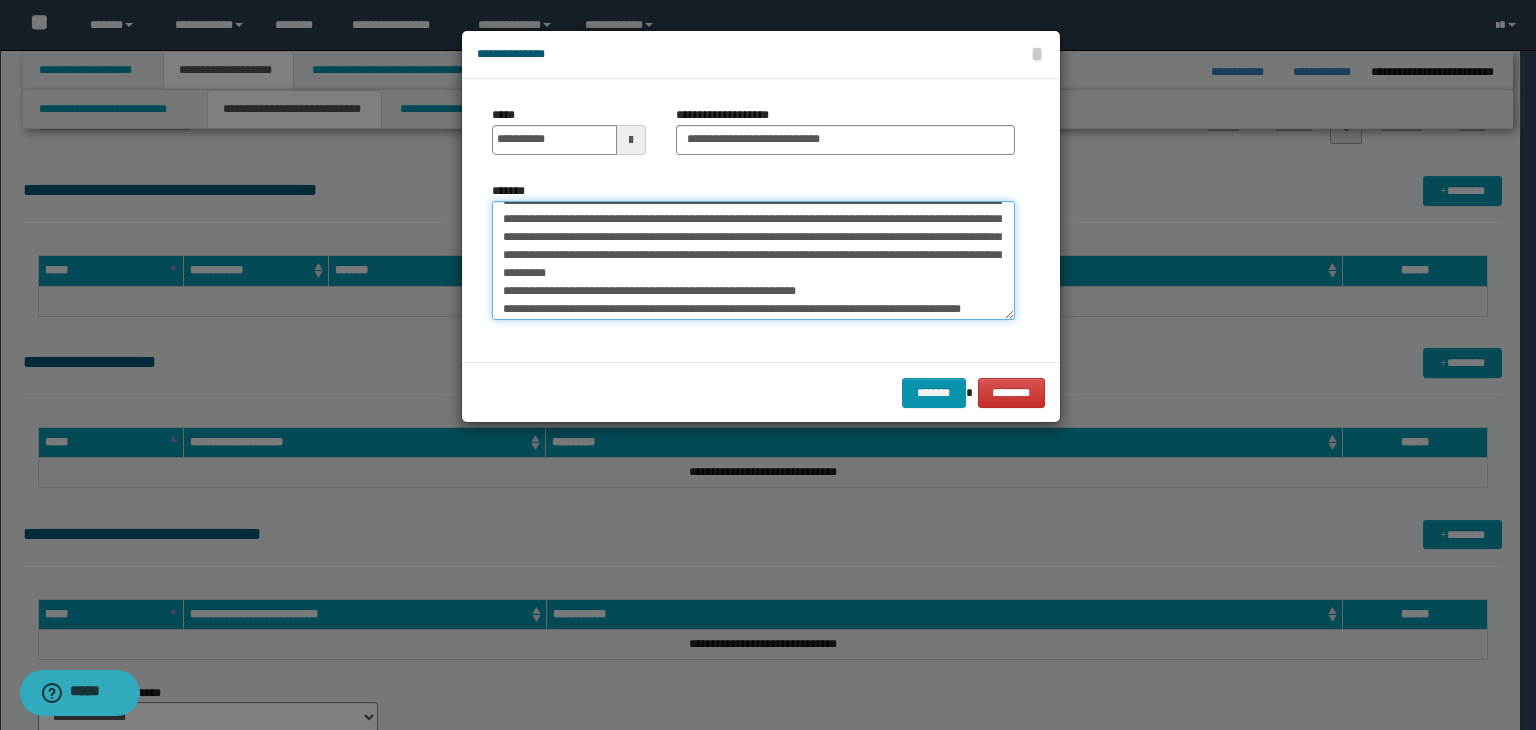 scroll, scrollTop: 233, scrollLeft: 0, axis: vertical 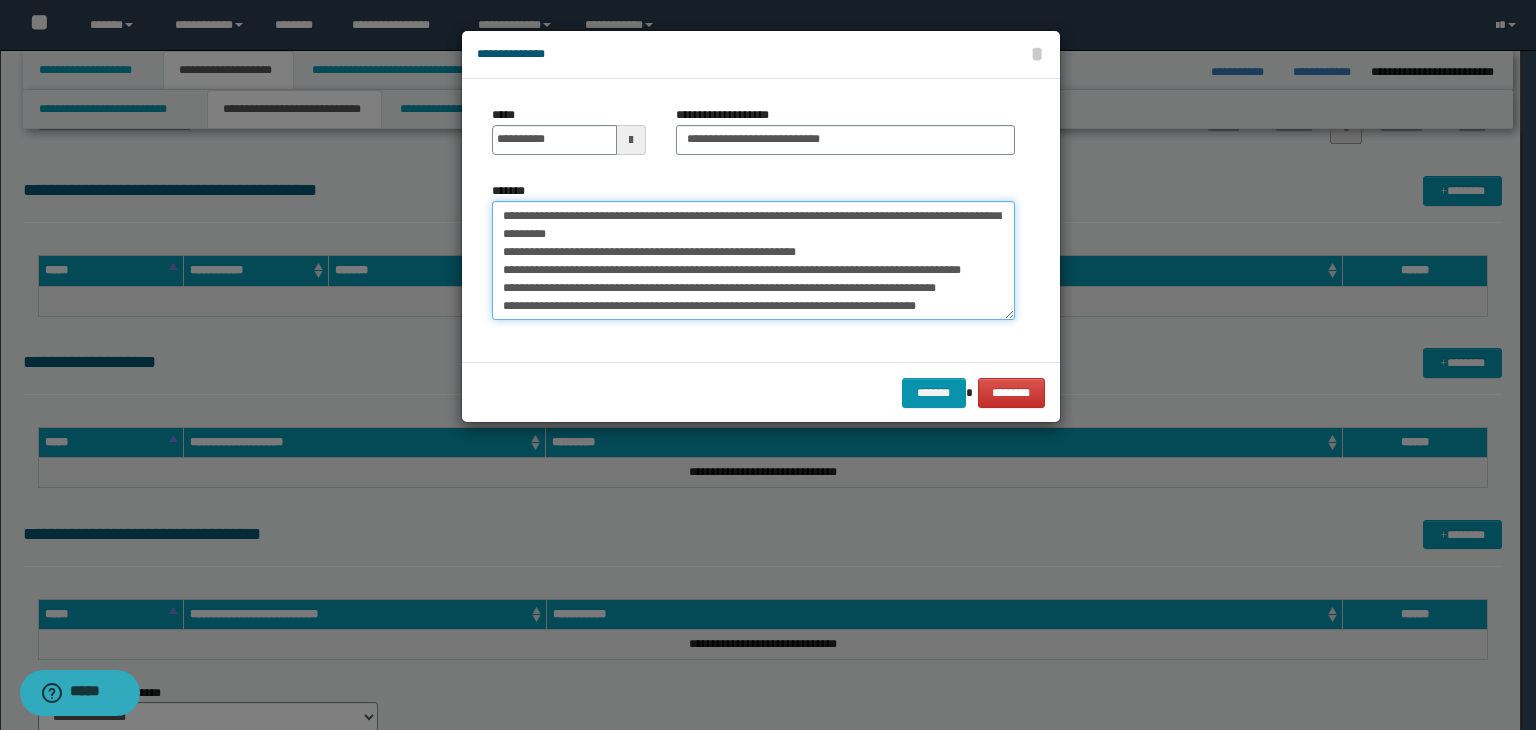 click on "*******" at bounding box center [753, 261] 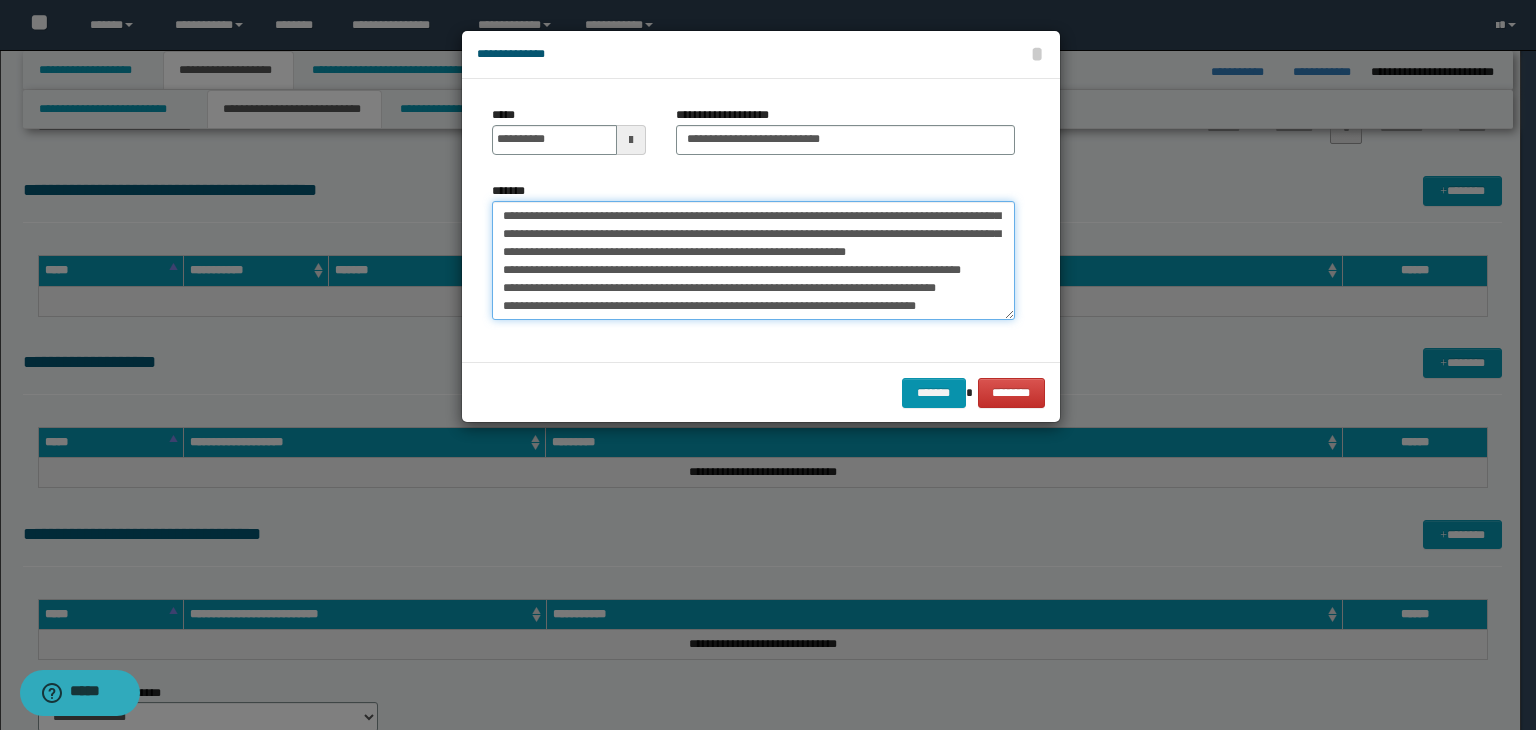scroll, scrollTop: 215, scrollLeft: 0, axis: vertical 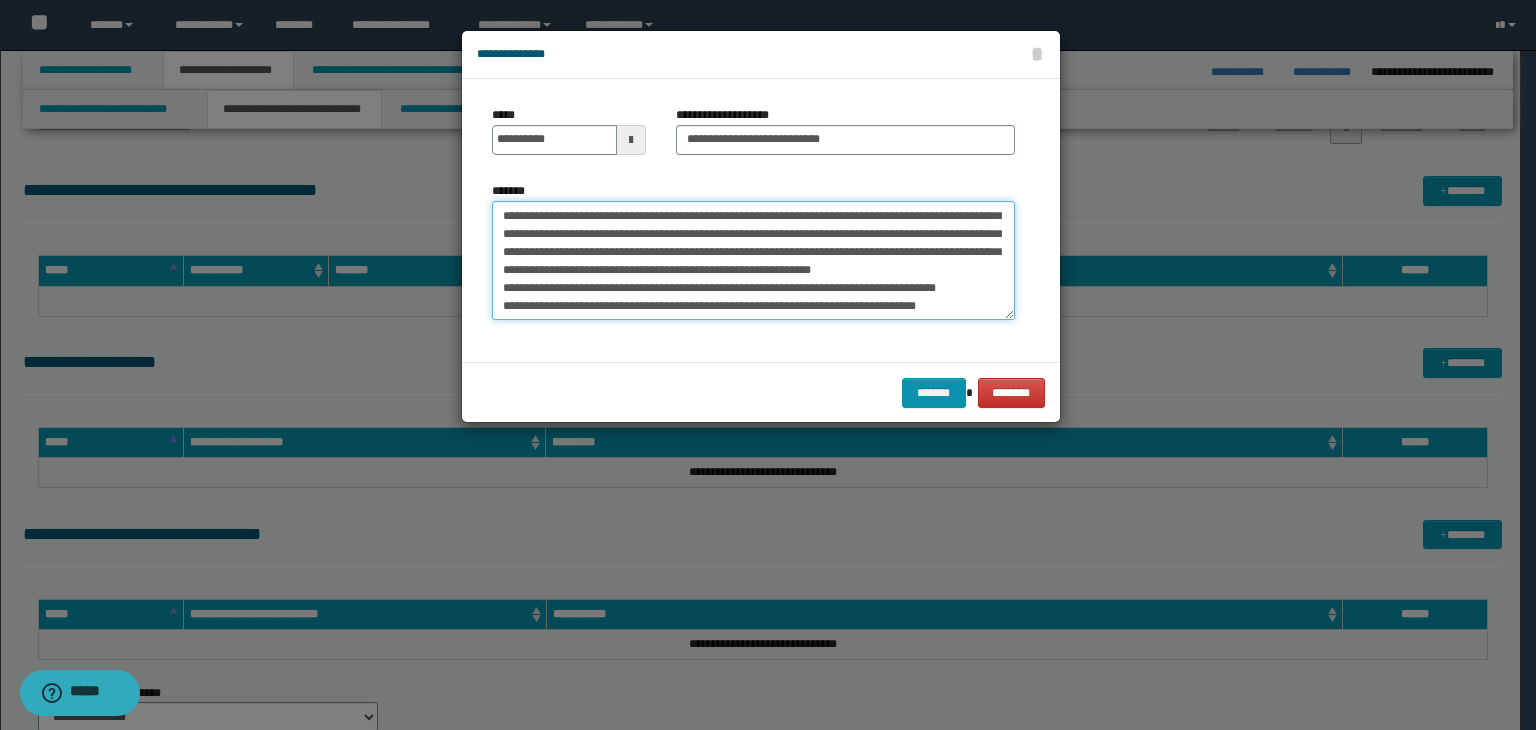 click on "*******" at bounding box center [753, 261] 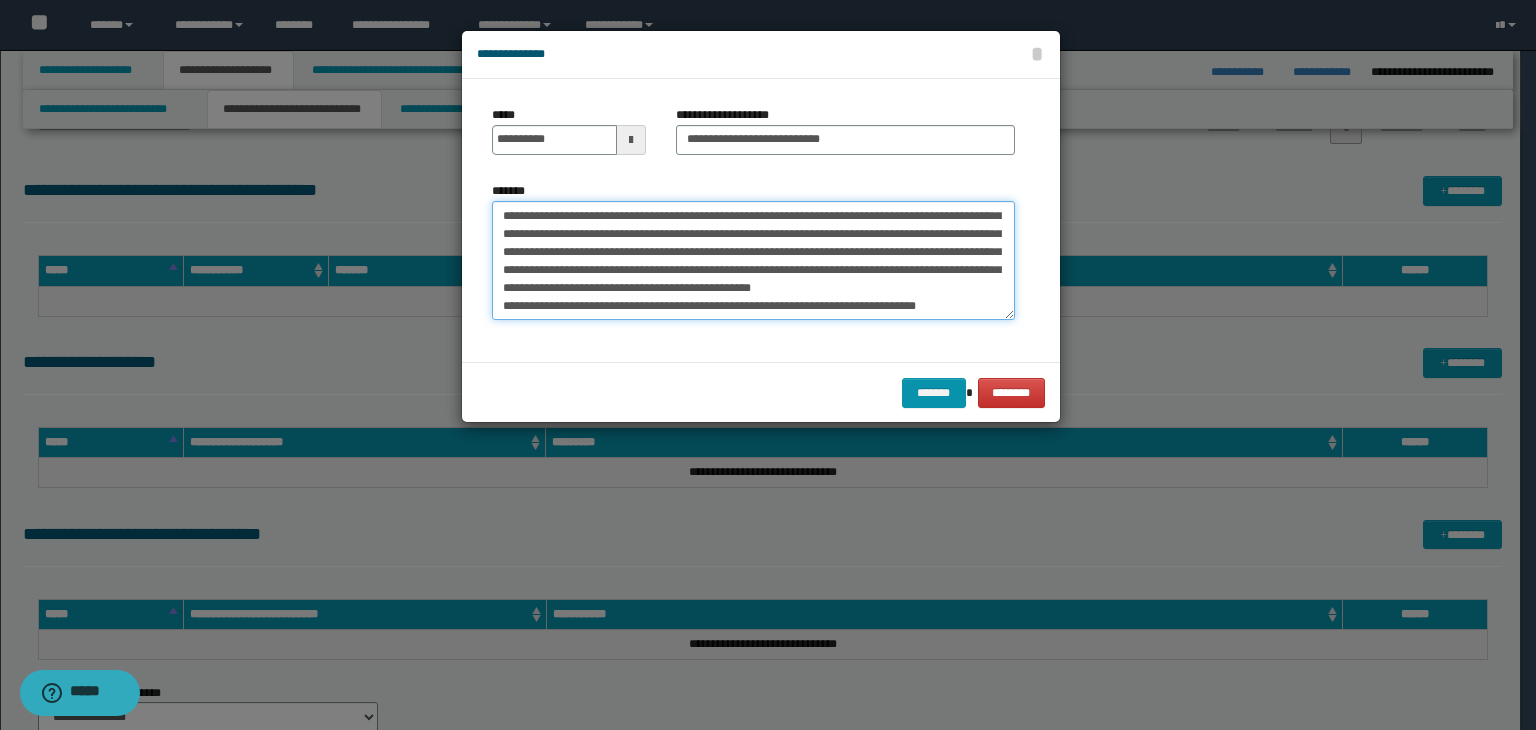 scroll, scrollTop: 233, scrollLeft: 0, axis: vertical 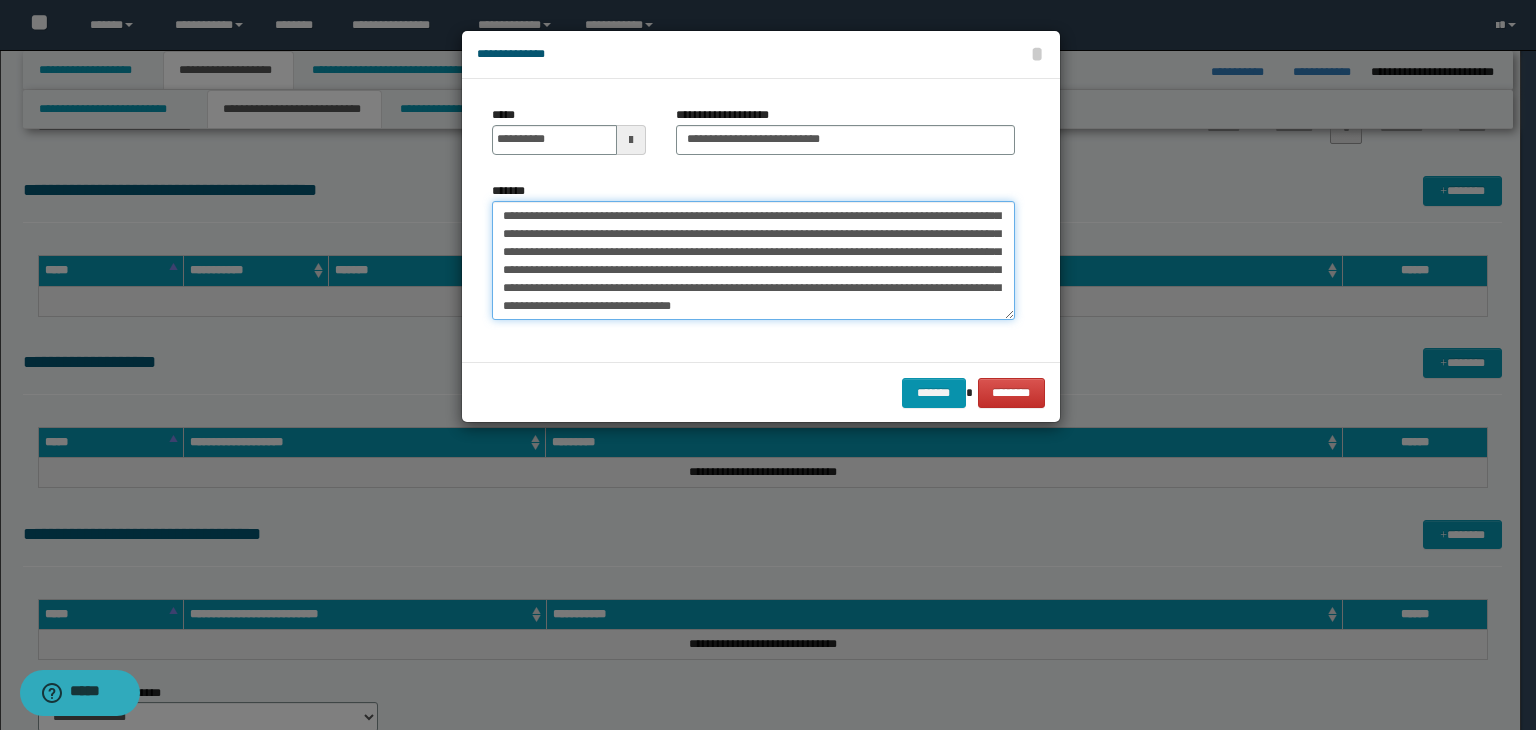 click on "*******" at bounding box center [753, 261] 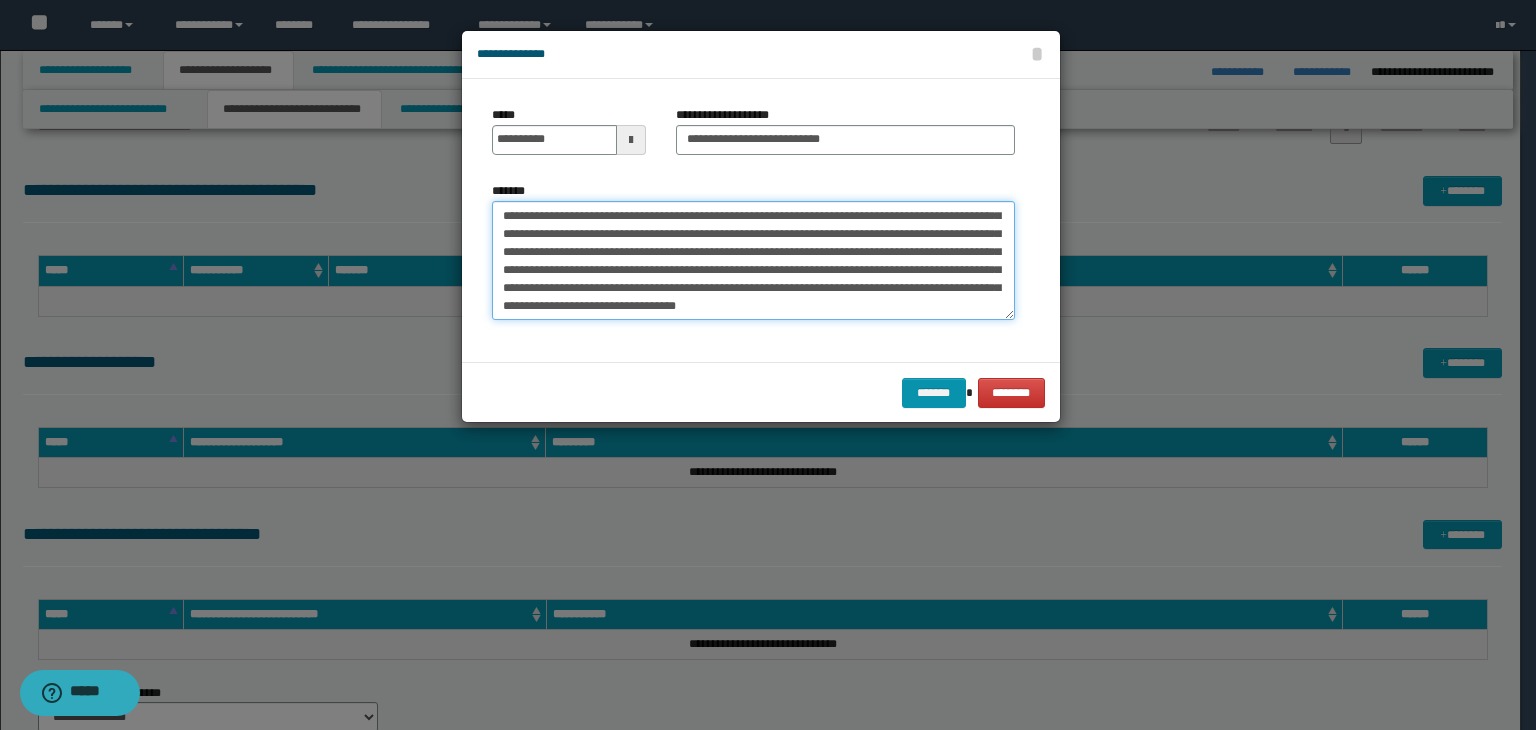 paste on "**********" 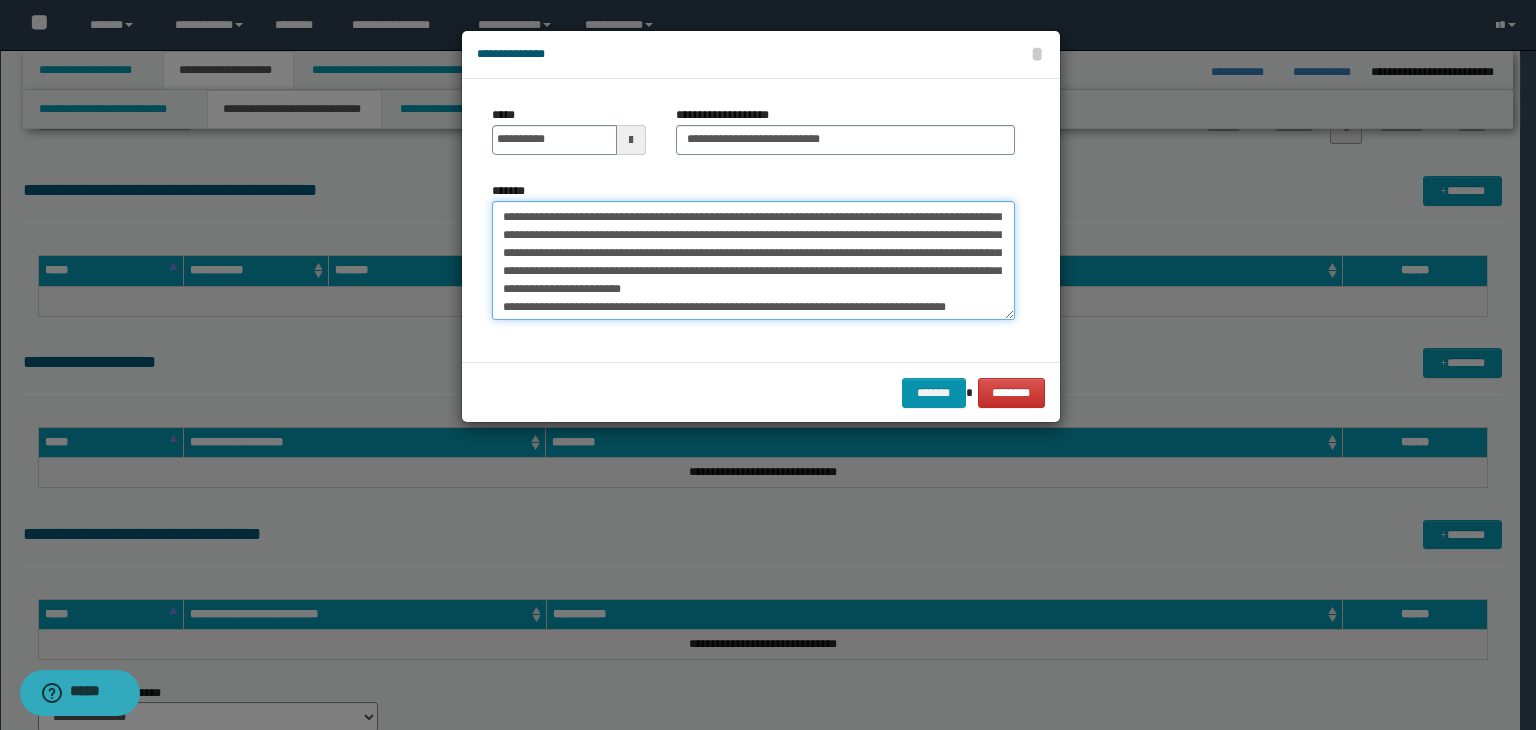 scroll, scrollTop: 696, scrollLeft: 0, axis: vertical 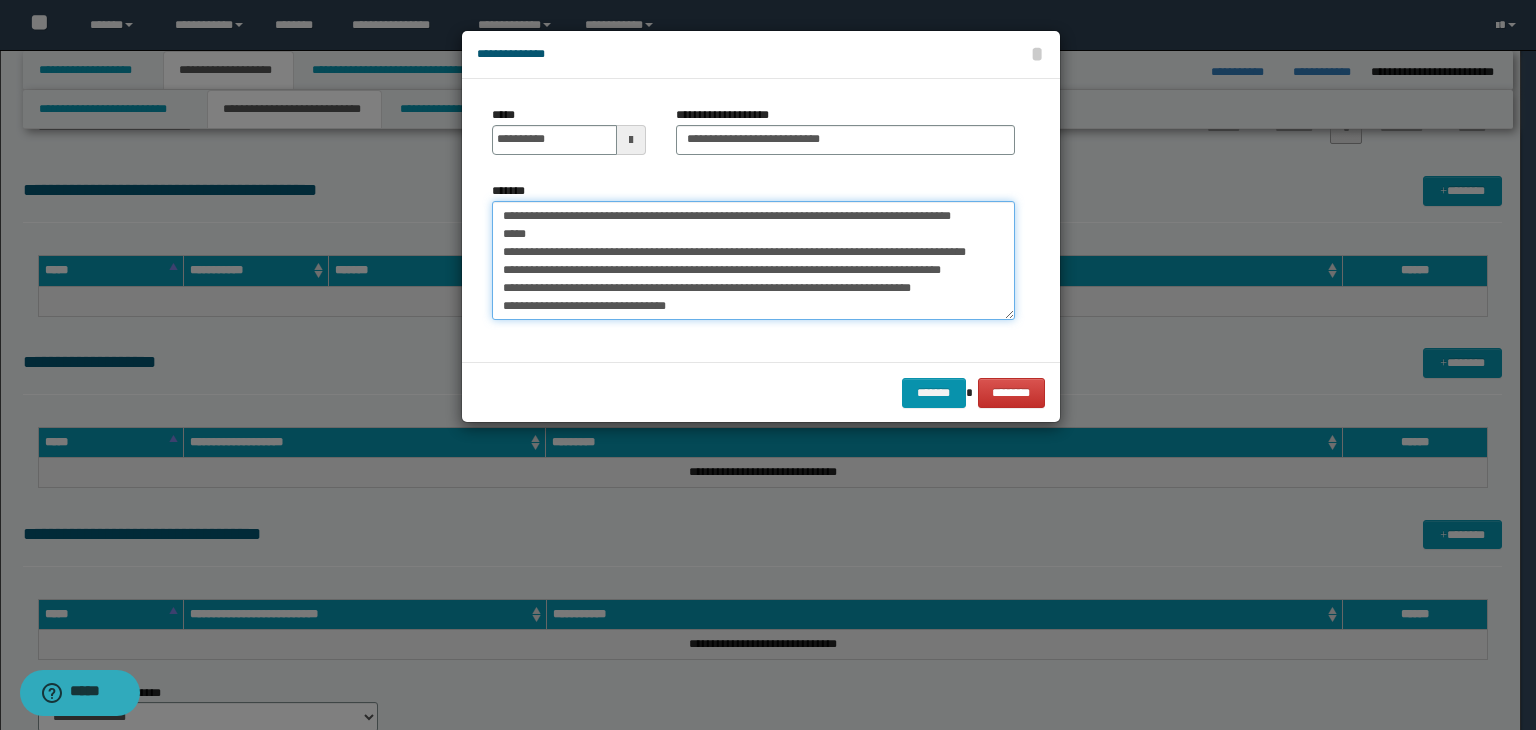 click on "*******" at bounding box center (753, 261) 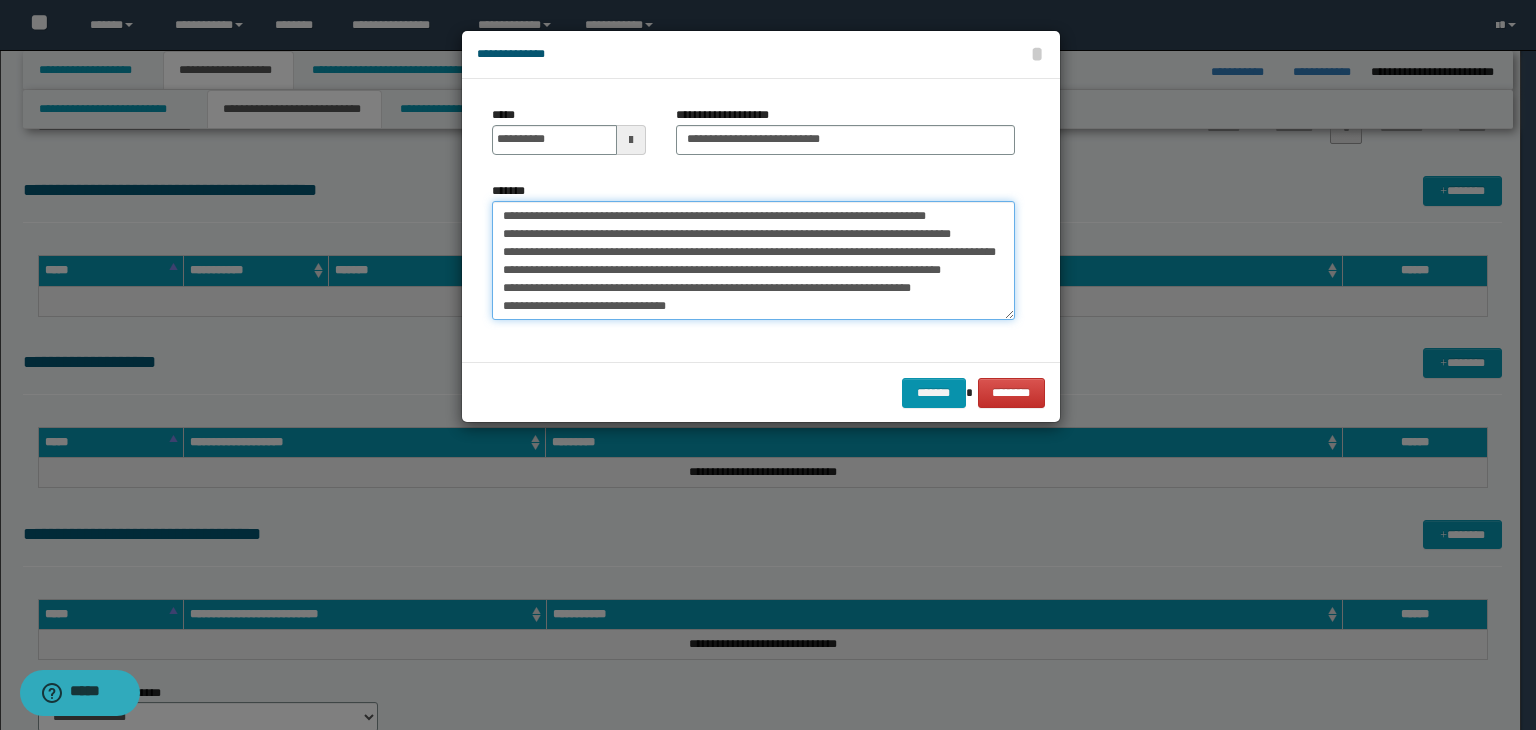 click on "*******" at bounding box center (753, 261) 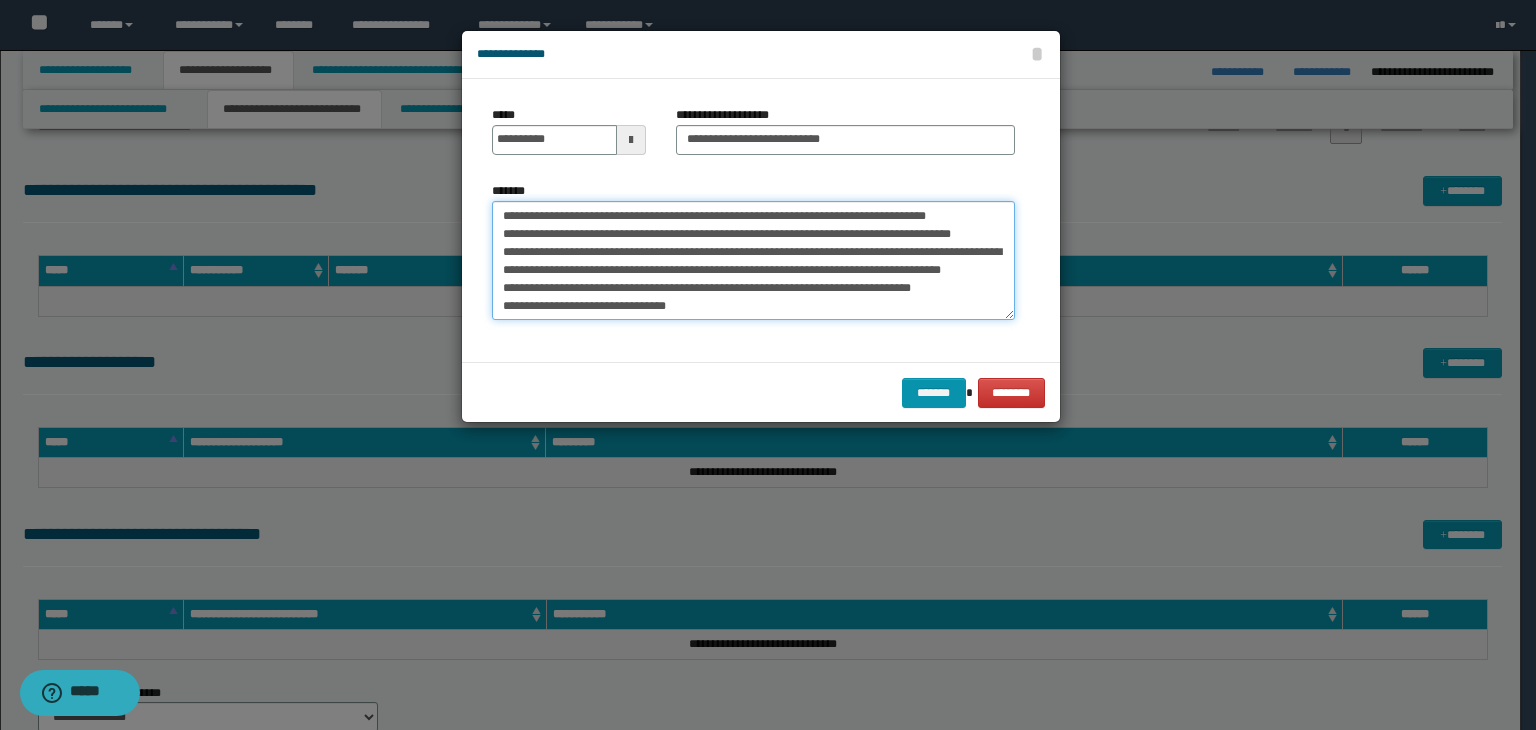 click on "*******" at bounding box center (753, 261) 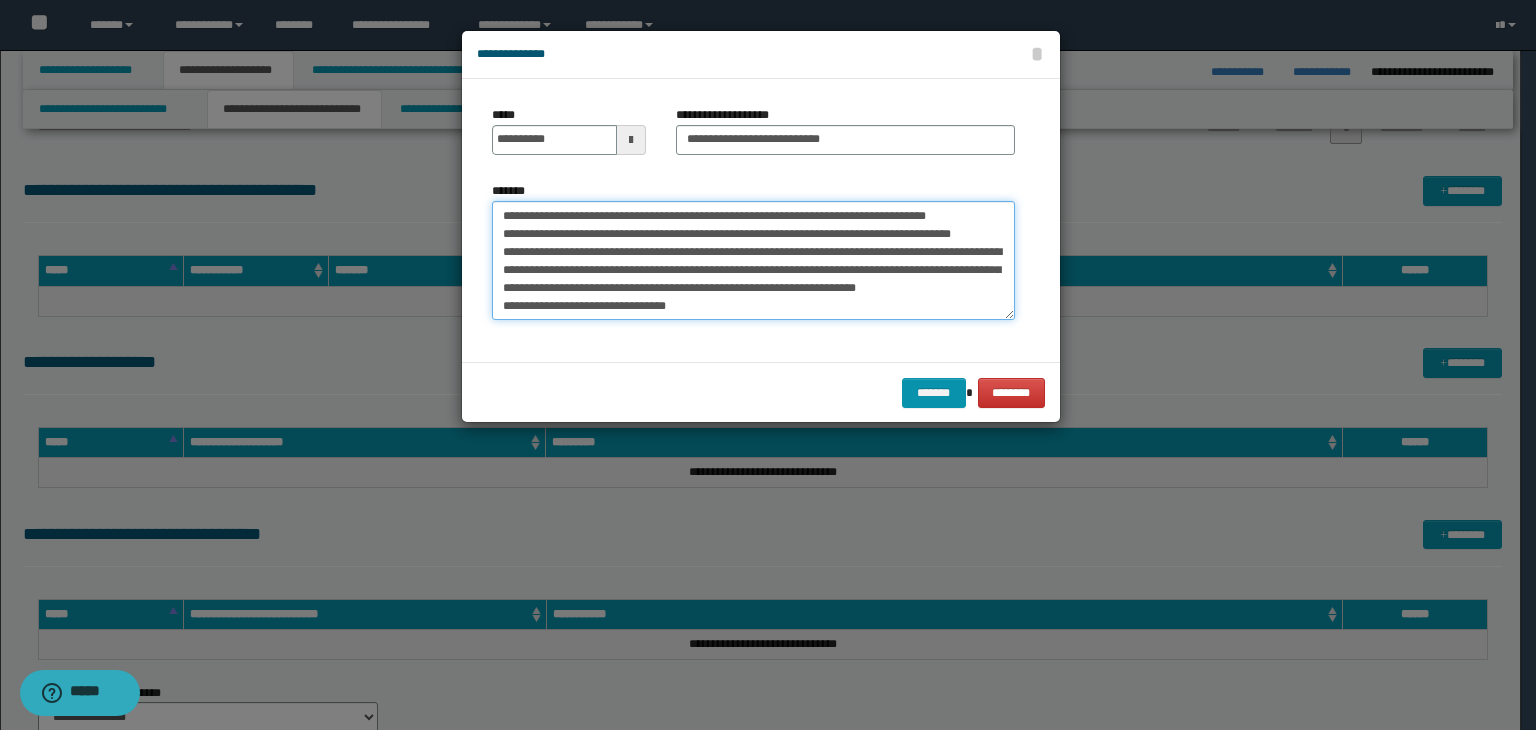 click on "*******" at bounding box center [753, 261] 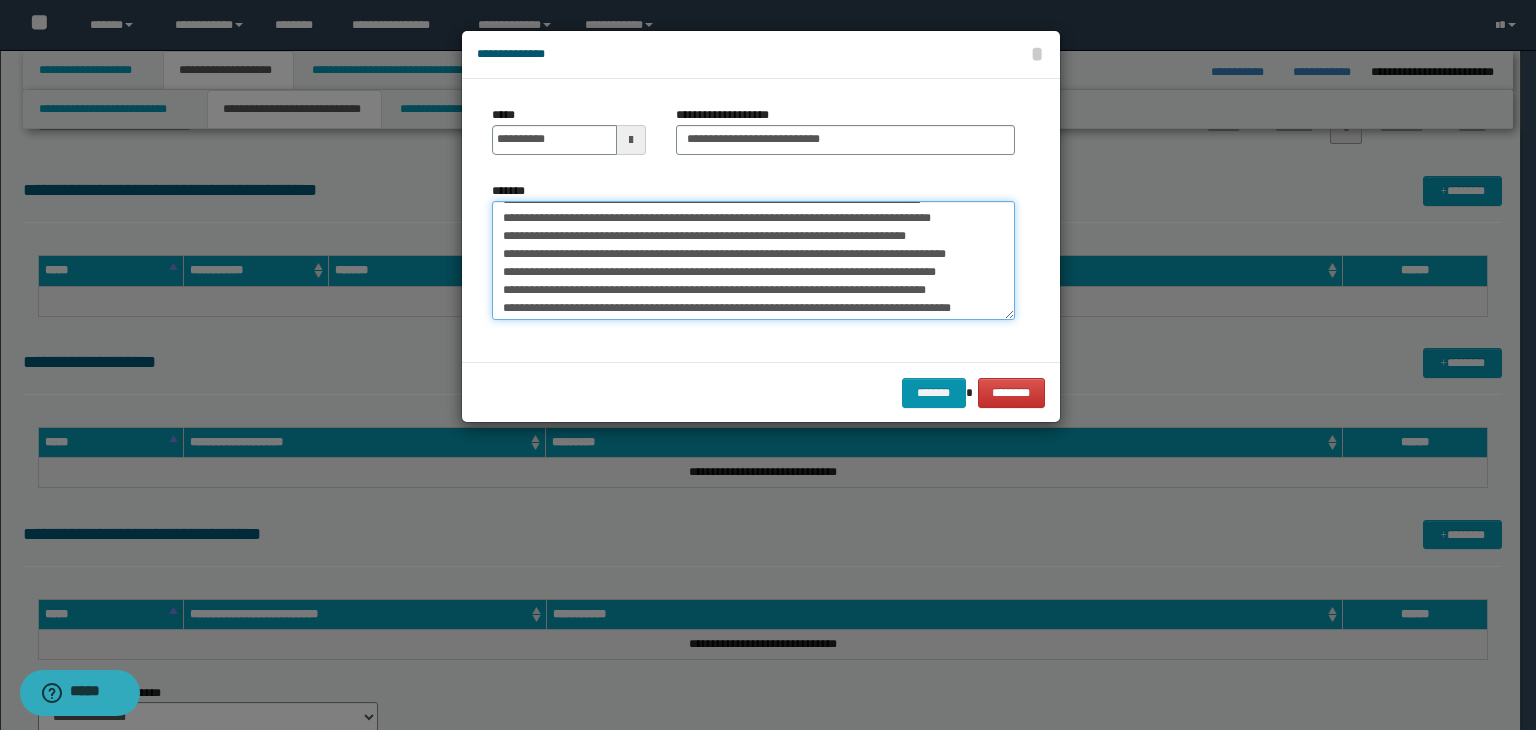 scroll, scrollTop: 584, scrollLeft: 0, axis: vertical 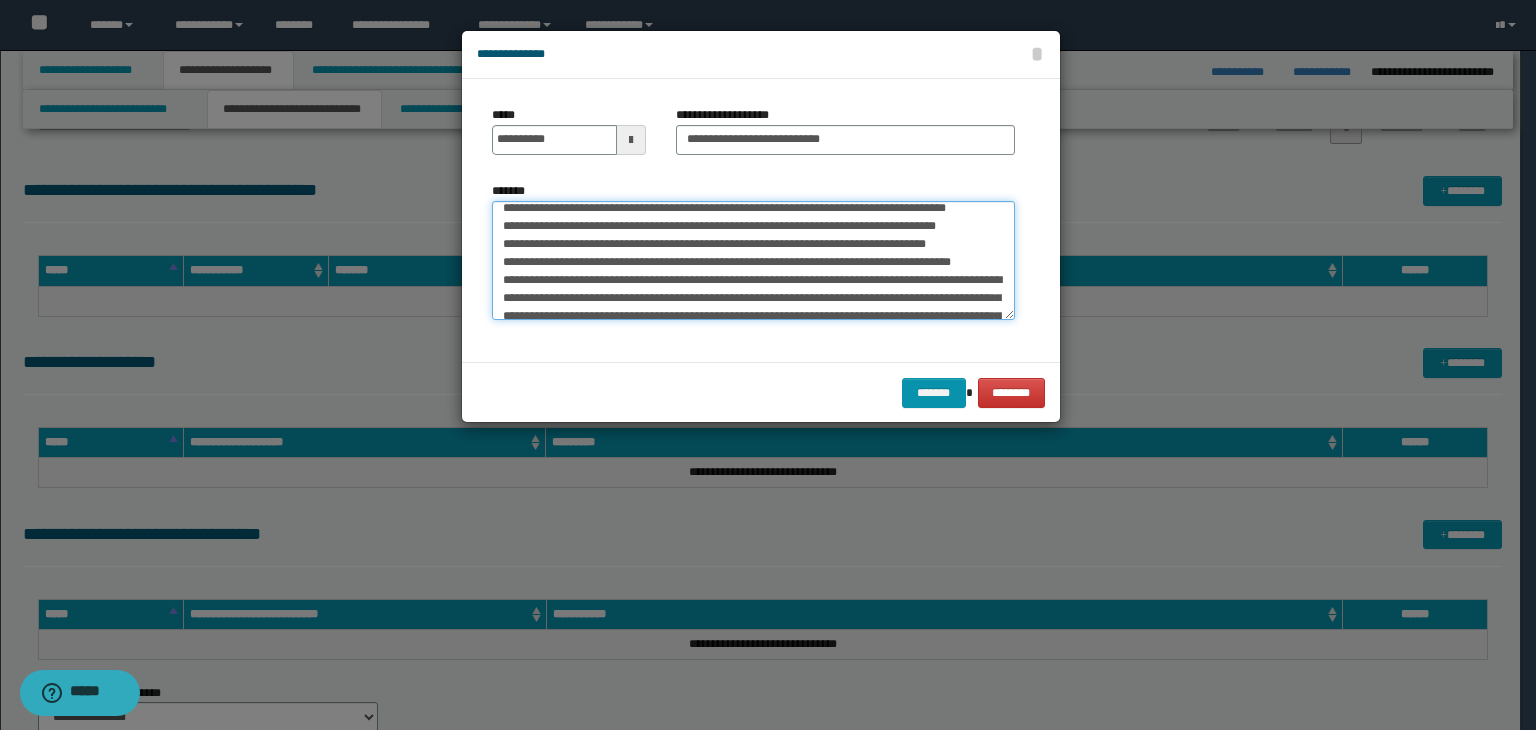 click on "*******" at bounding box center [753, 261] 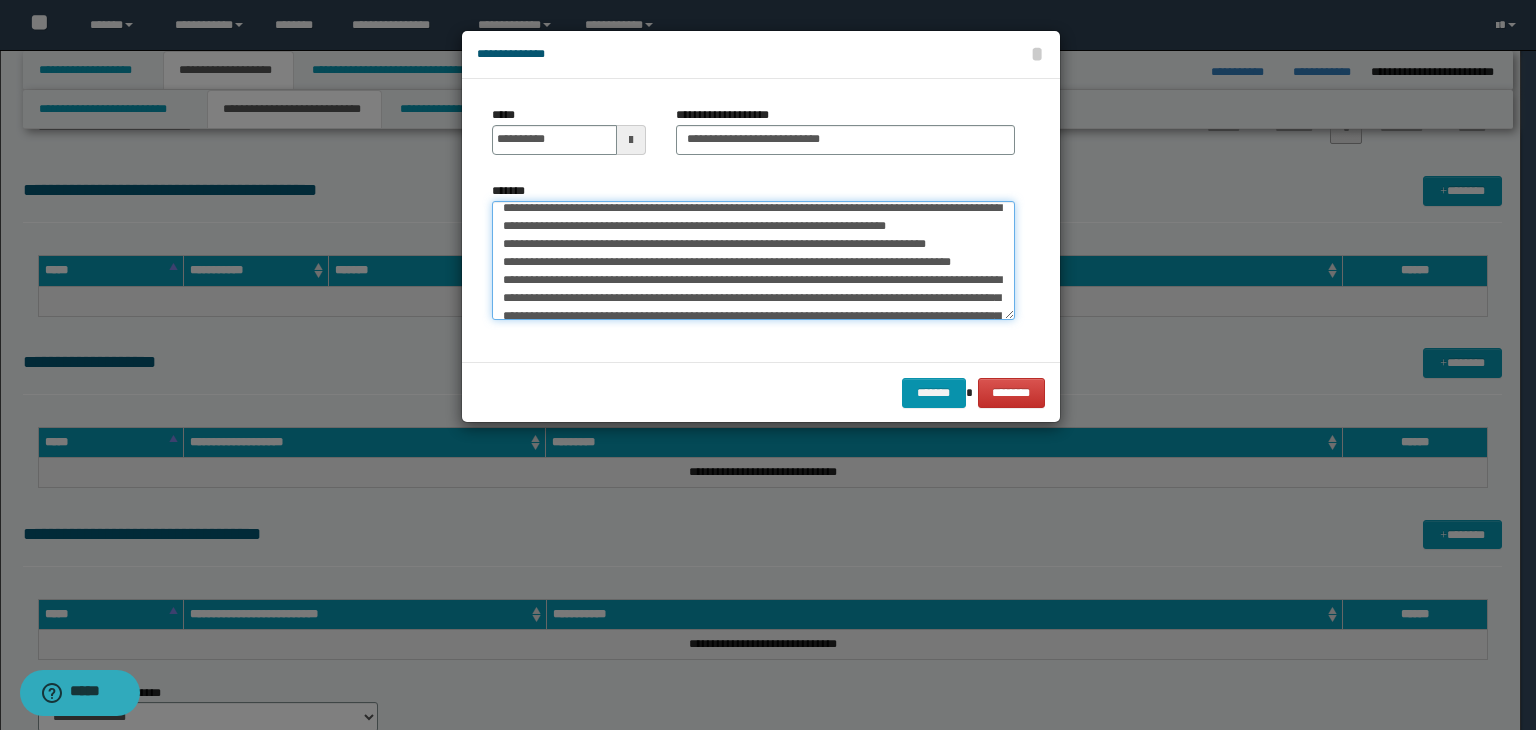 click on "*******" at bounding box center [753, 261] 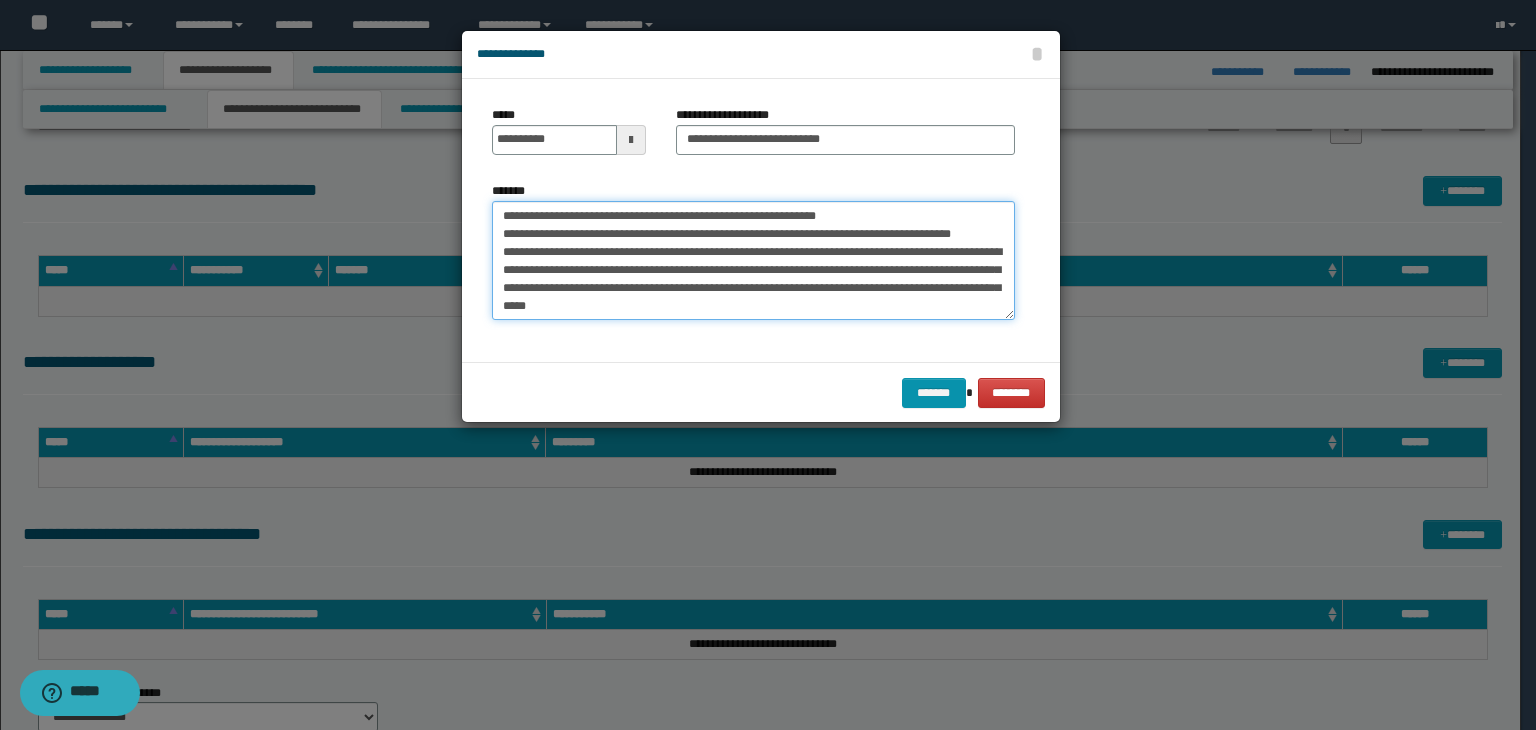 scroll, scrollTop: 684, scrollLeft: 0, axis: vertical 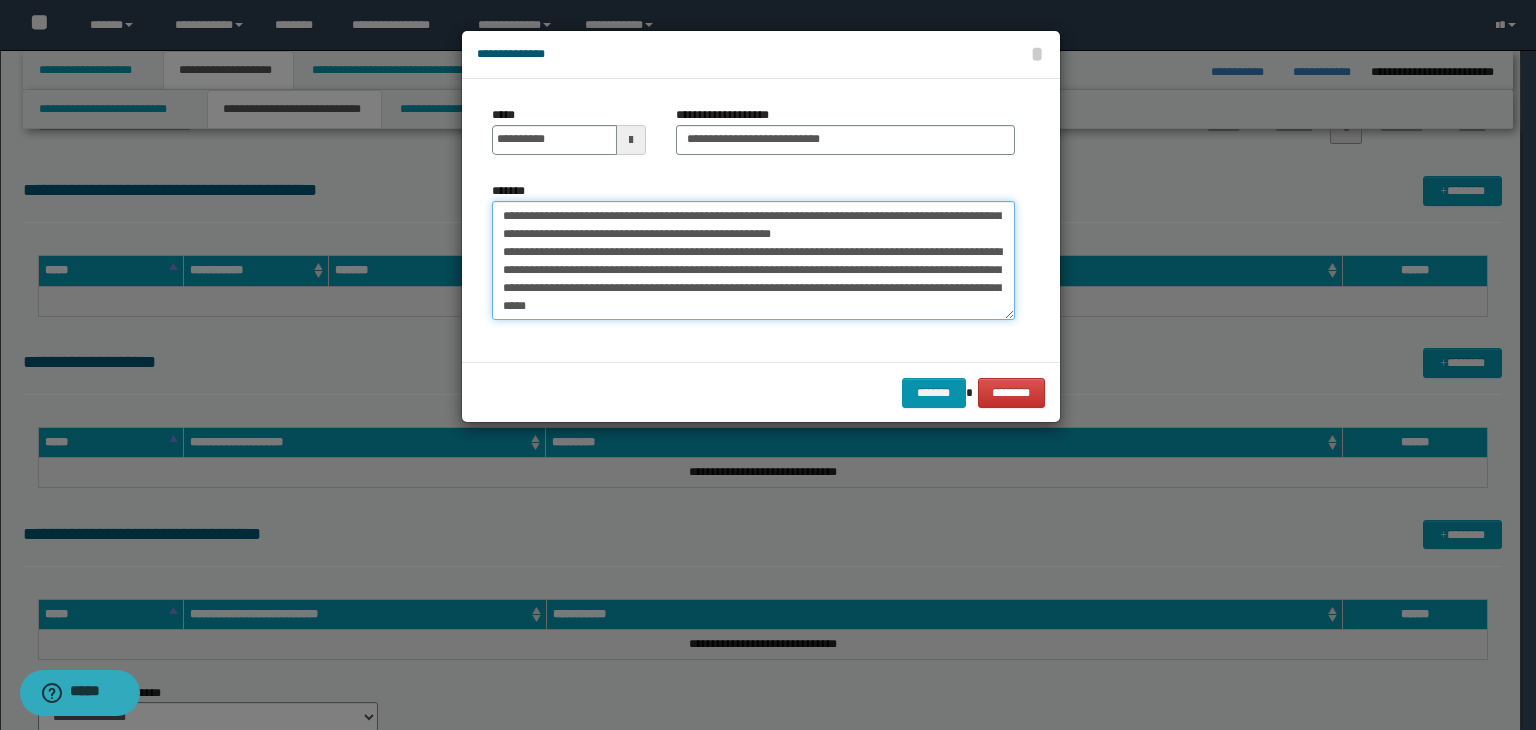 click on "*******" at bounding box center [753, 261] 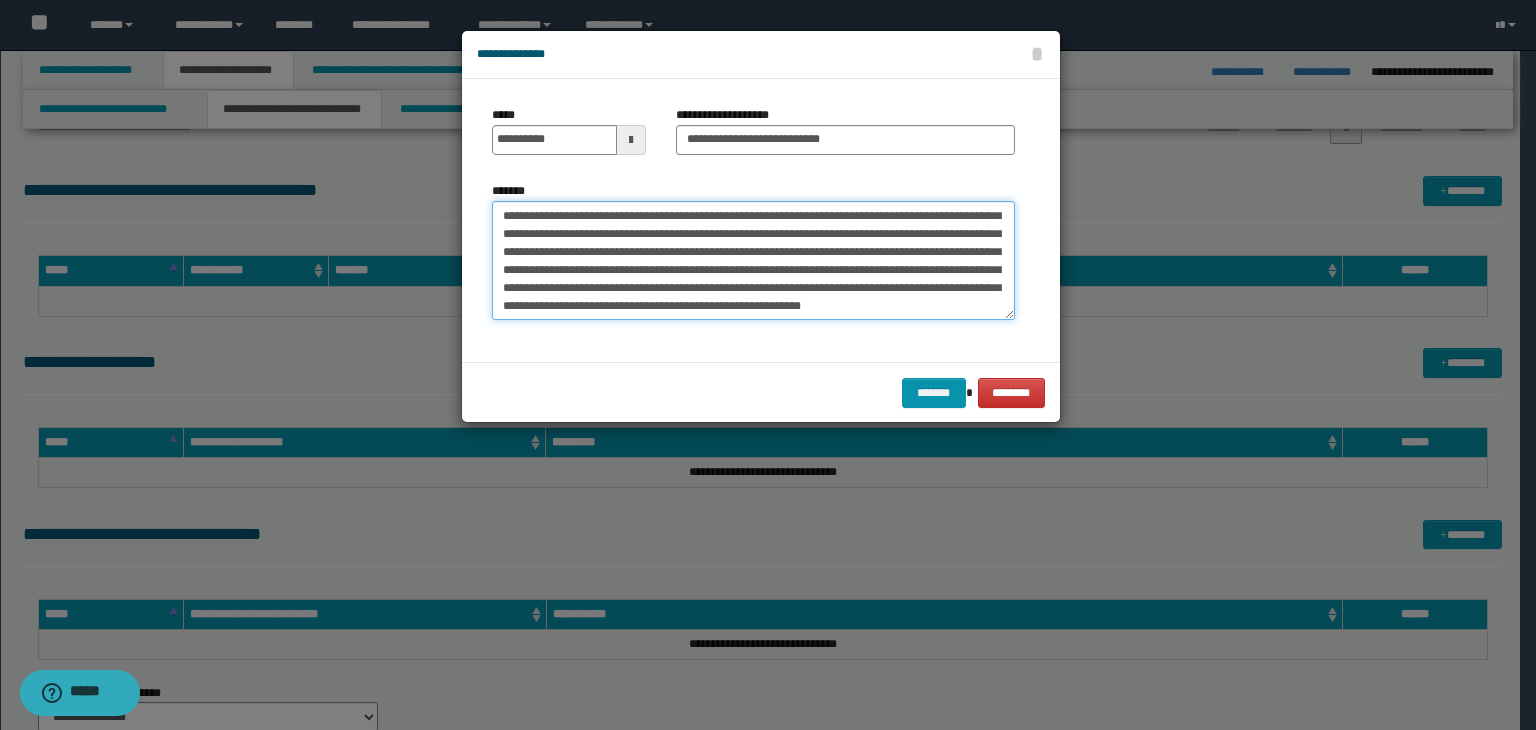 scroll, scrollTop: 684, scrollLeft: 0, axis: vertical 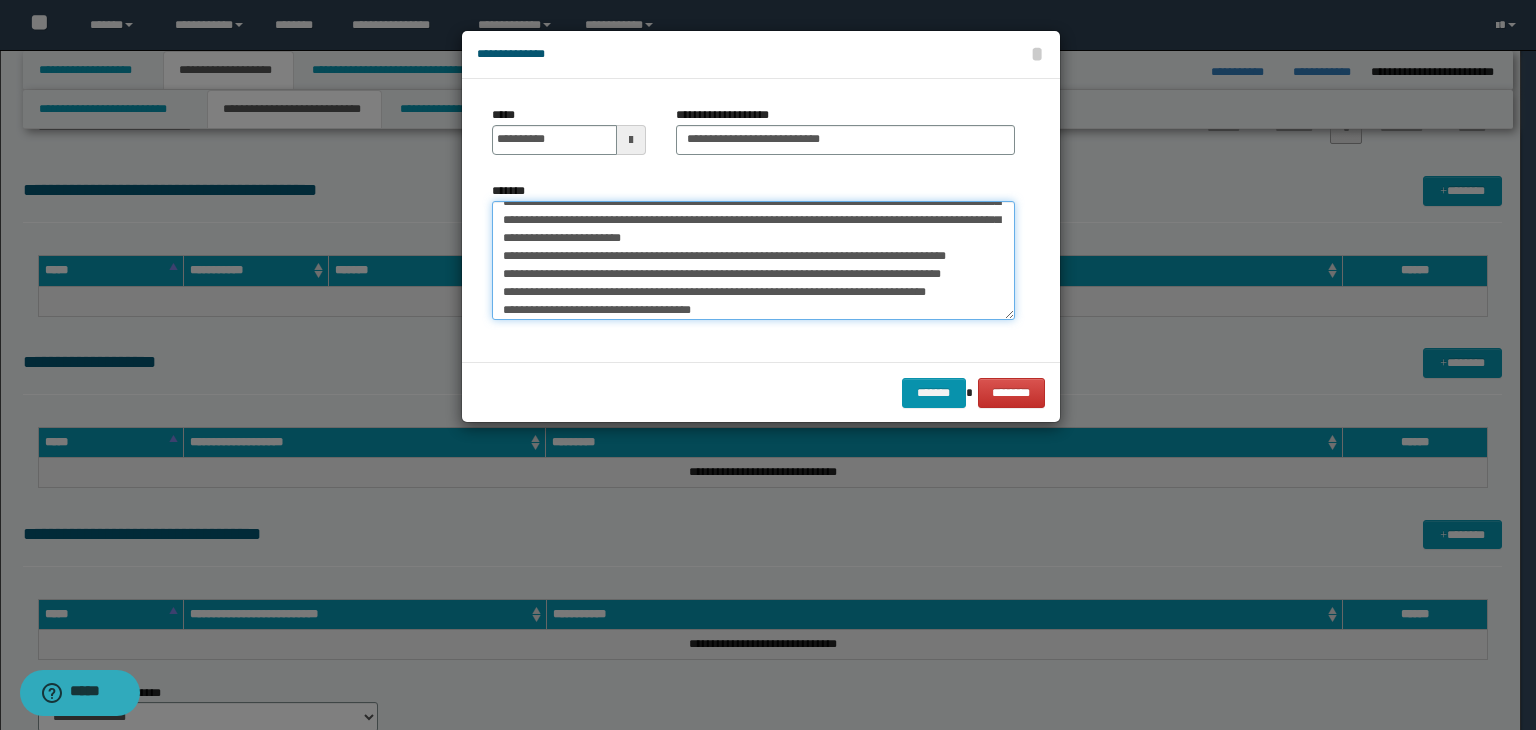 click on "*******" at bounding box center [753, 261] 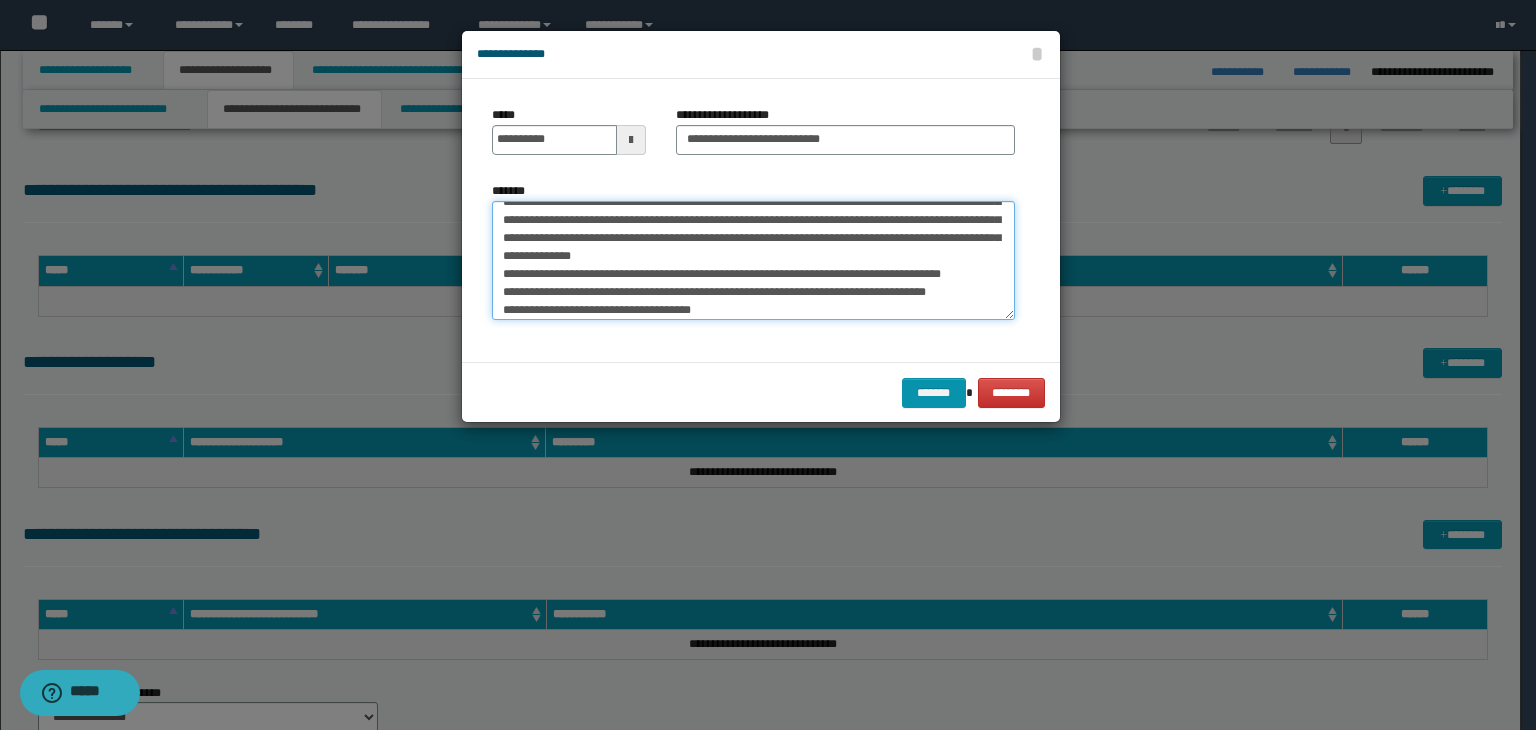 scroll, scrollTop: 266, scrollLeft: 0, axis: vertical 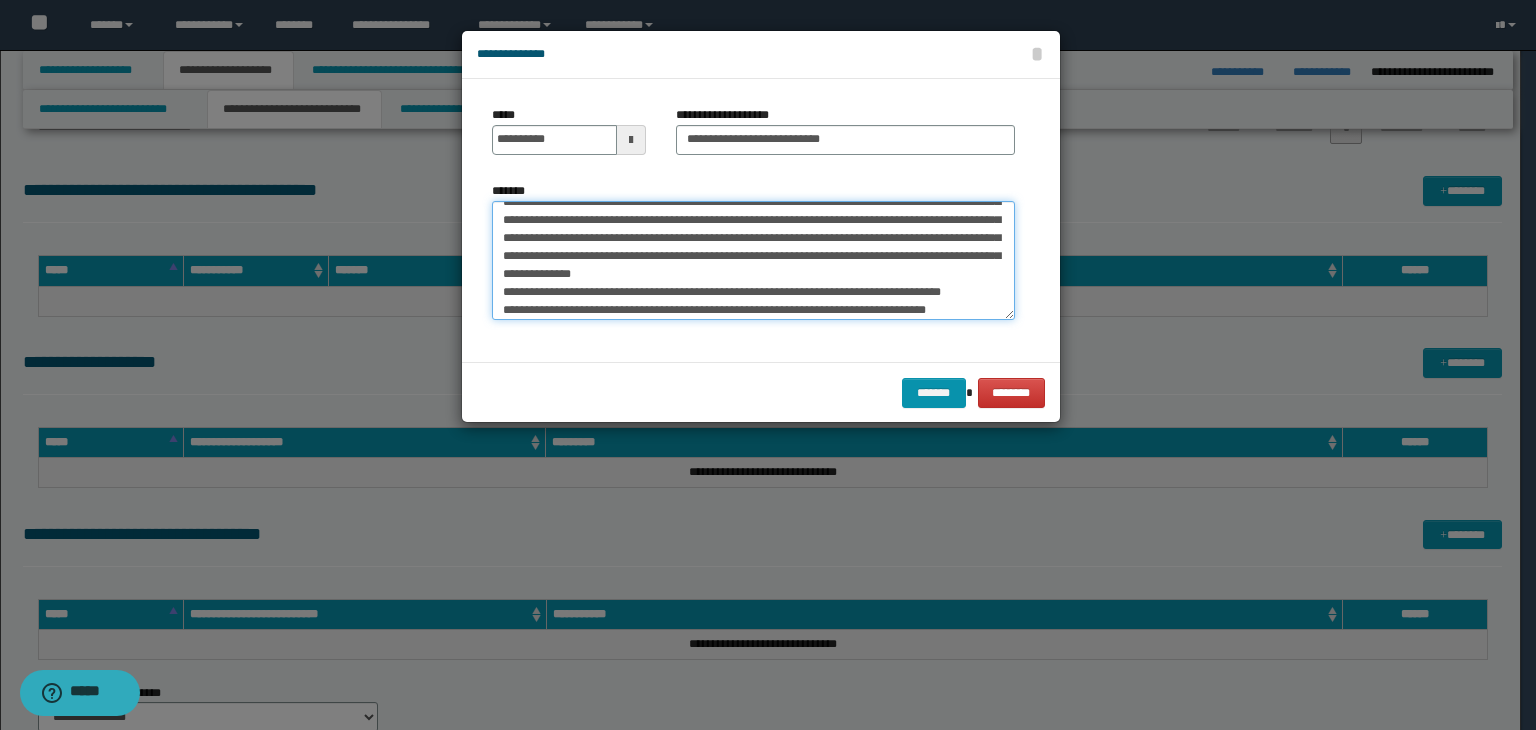 click on "*******" at bounding box center (753, 261) 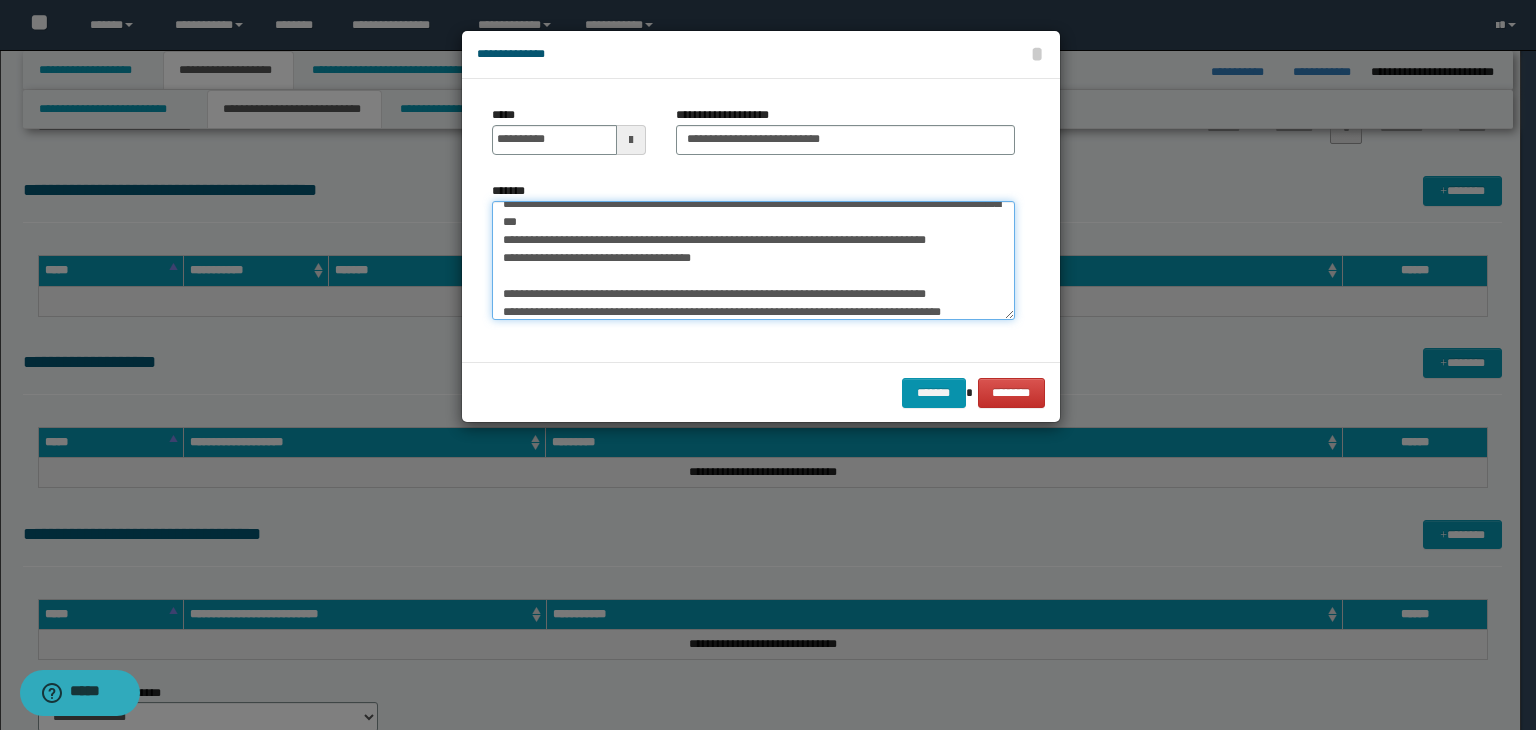 scroll, scrollTop: 364, scrollLeft: 0, axis: vertical 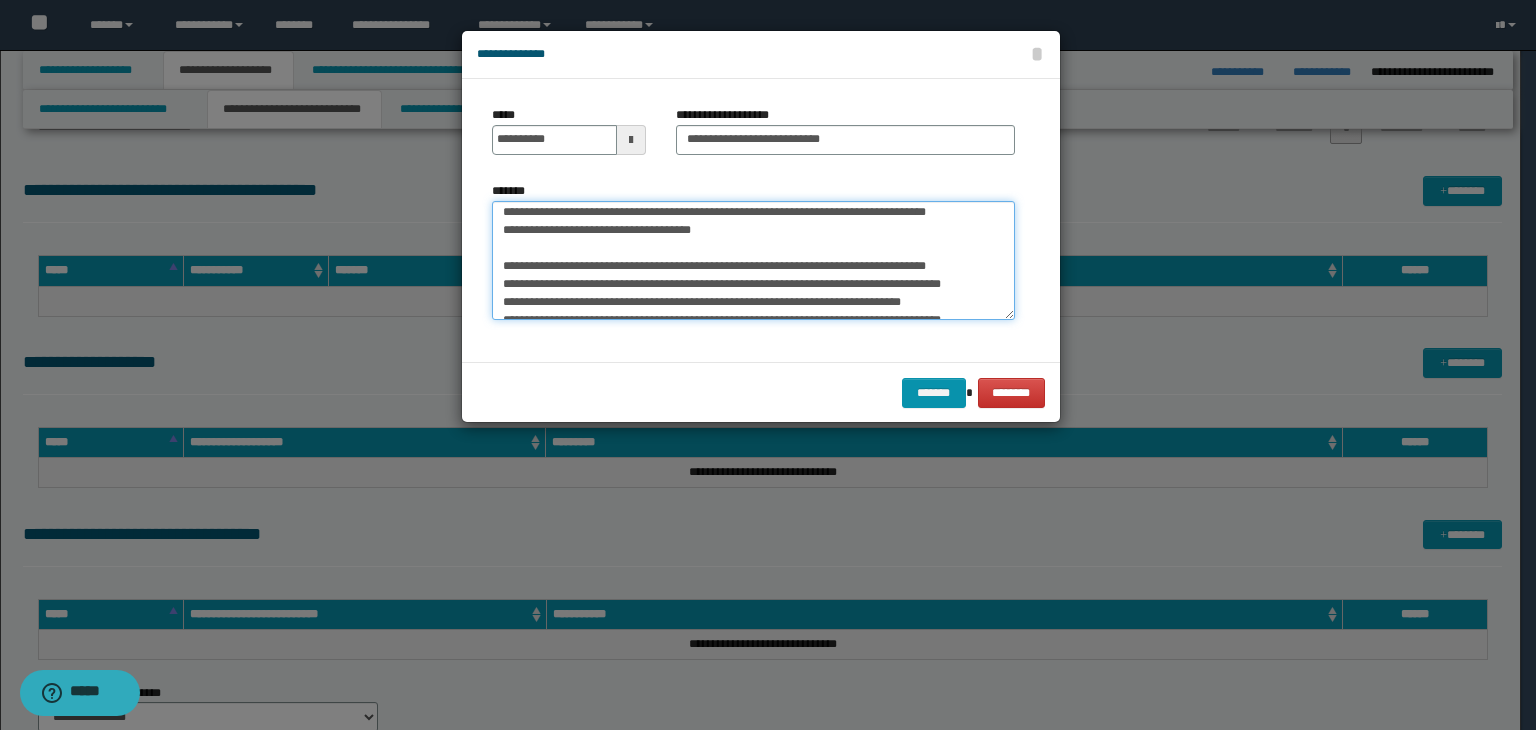click on "*******" at bounding box center (753, 261) 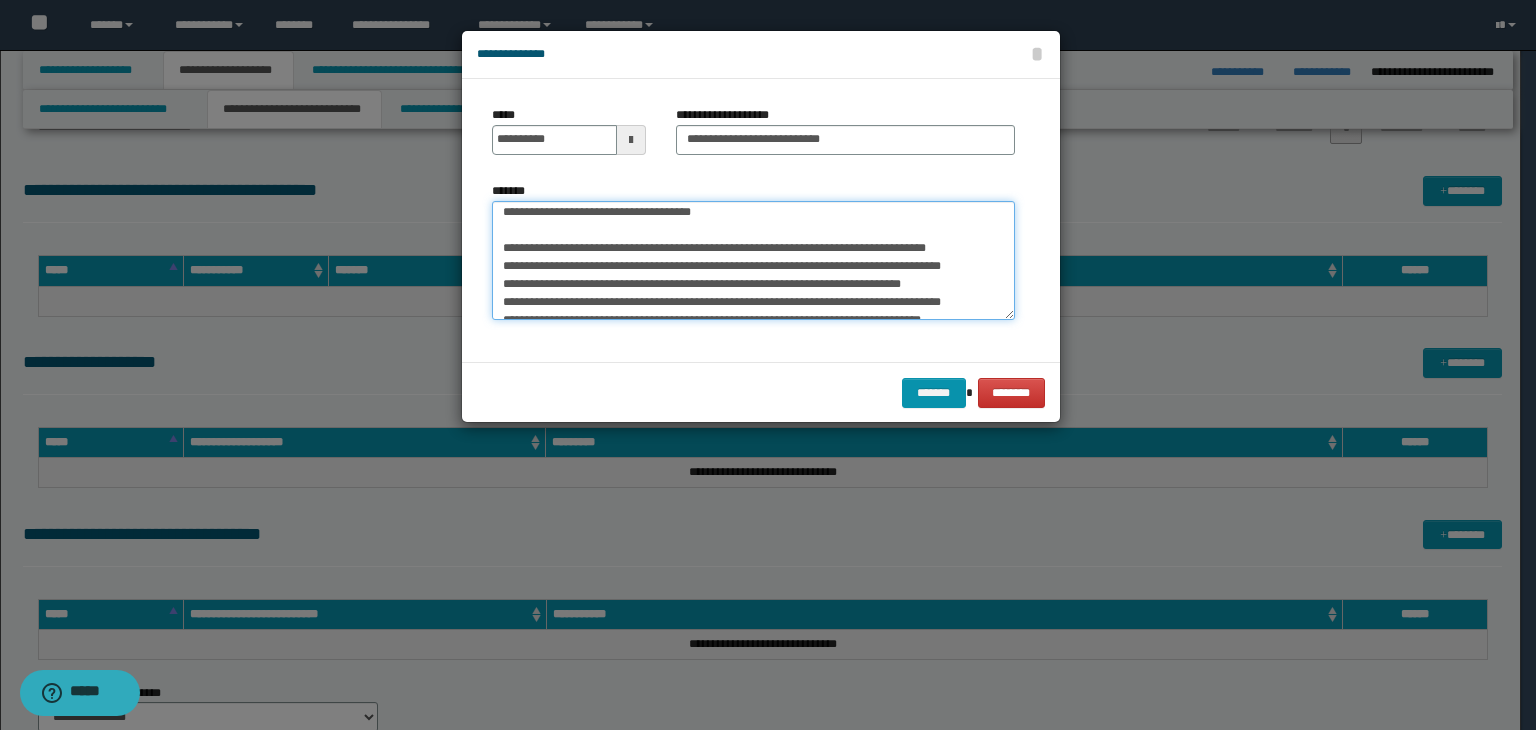 scroll, scrollTop: 346, scrollLeft: 0, axis: vertical 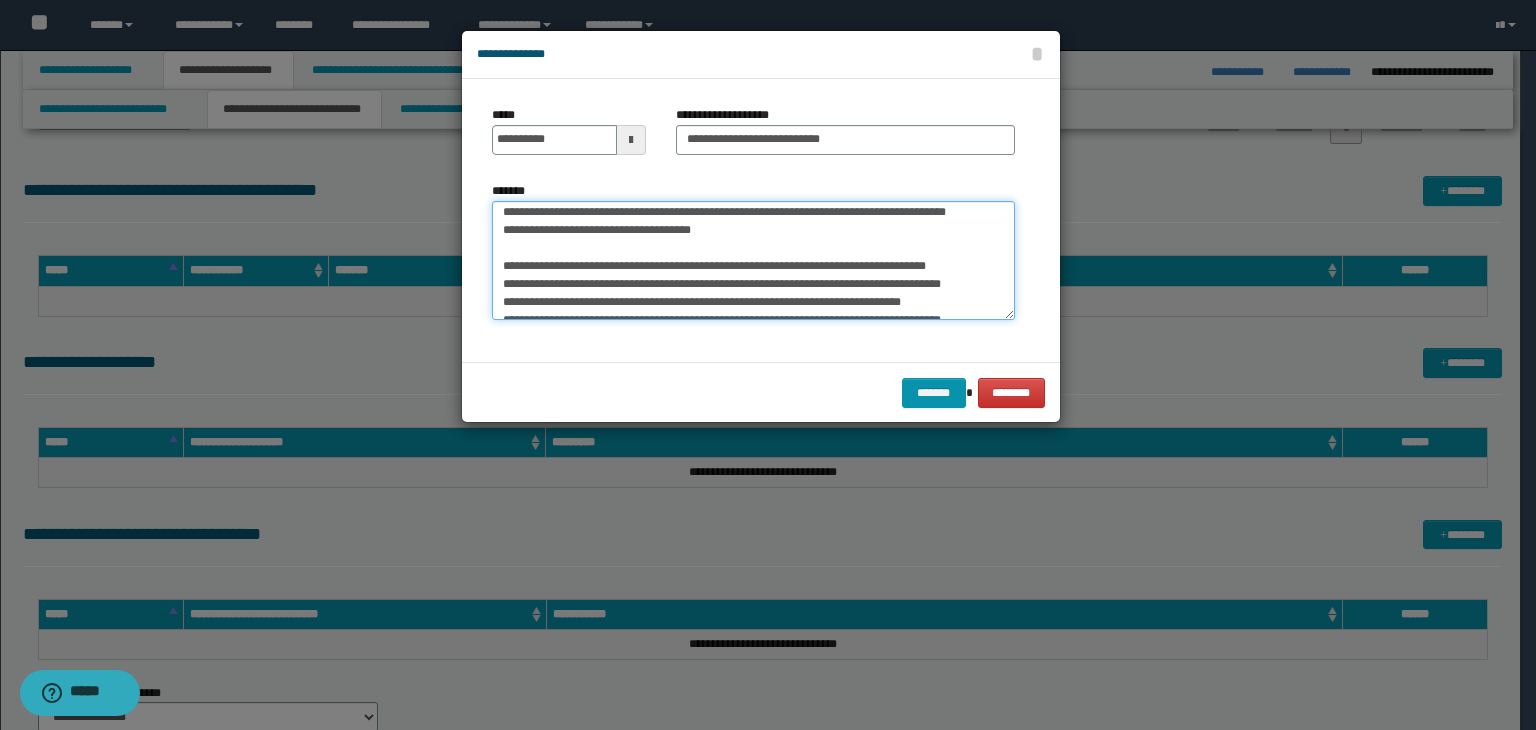 click on "*******" at bounding box center (753, 261) 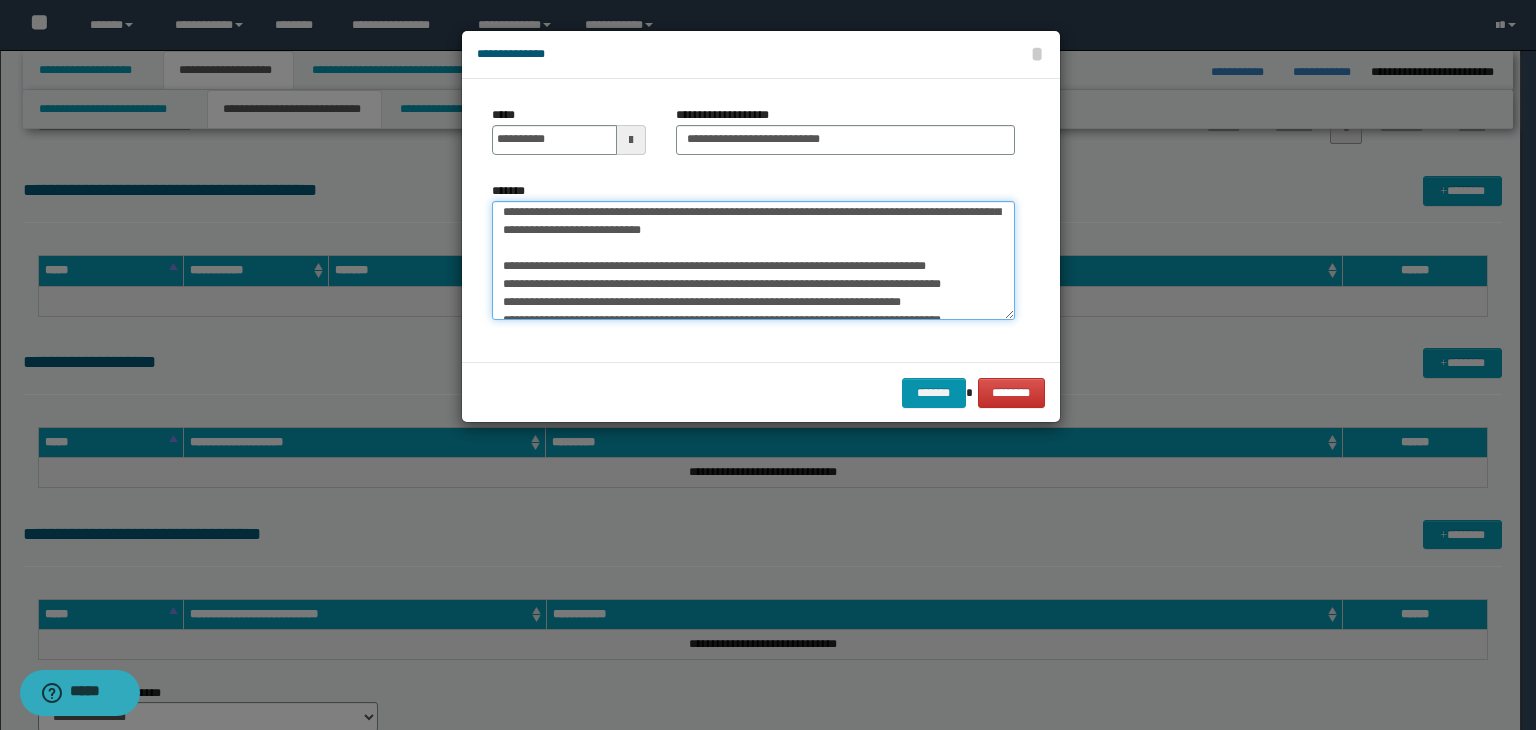 scroll, scrollTop: 328, scrollLeft: 0, axis: vertical 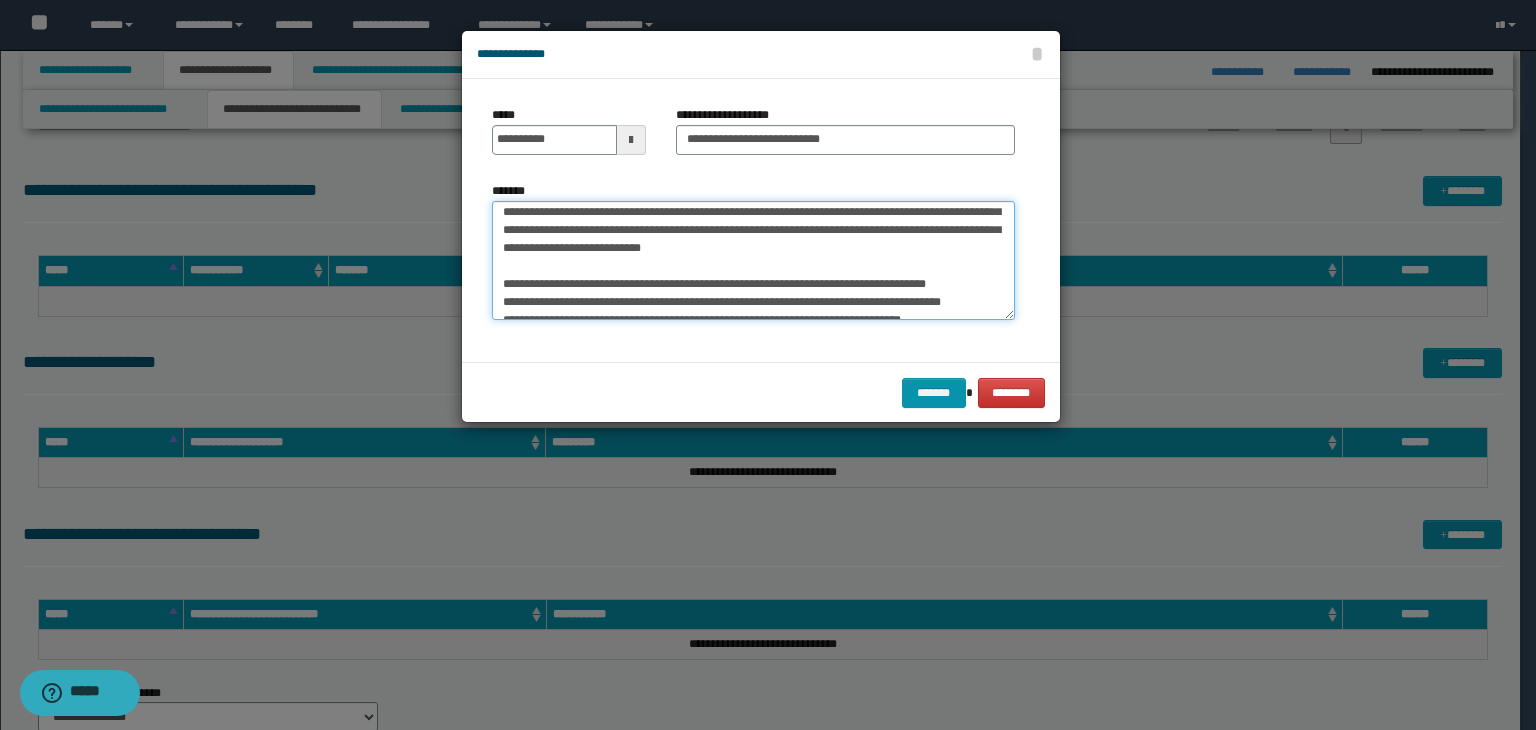 click on "*******" at bounding box center (753, 261) 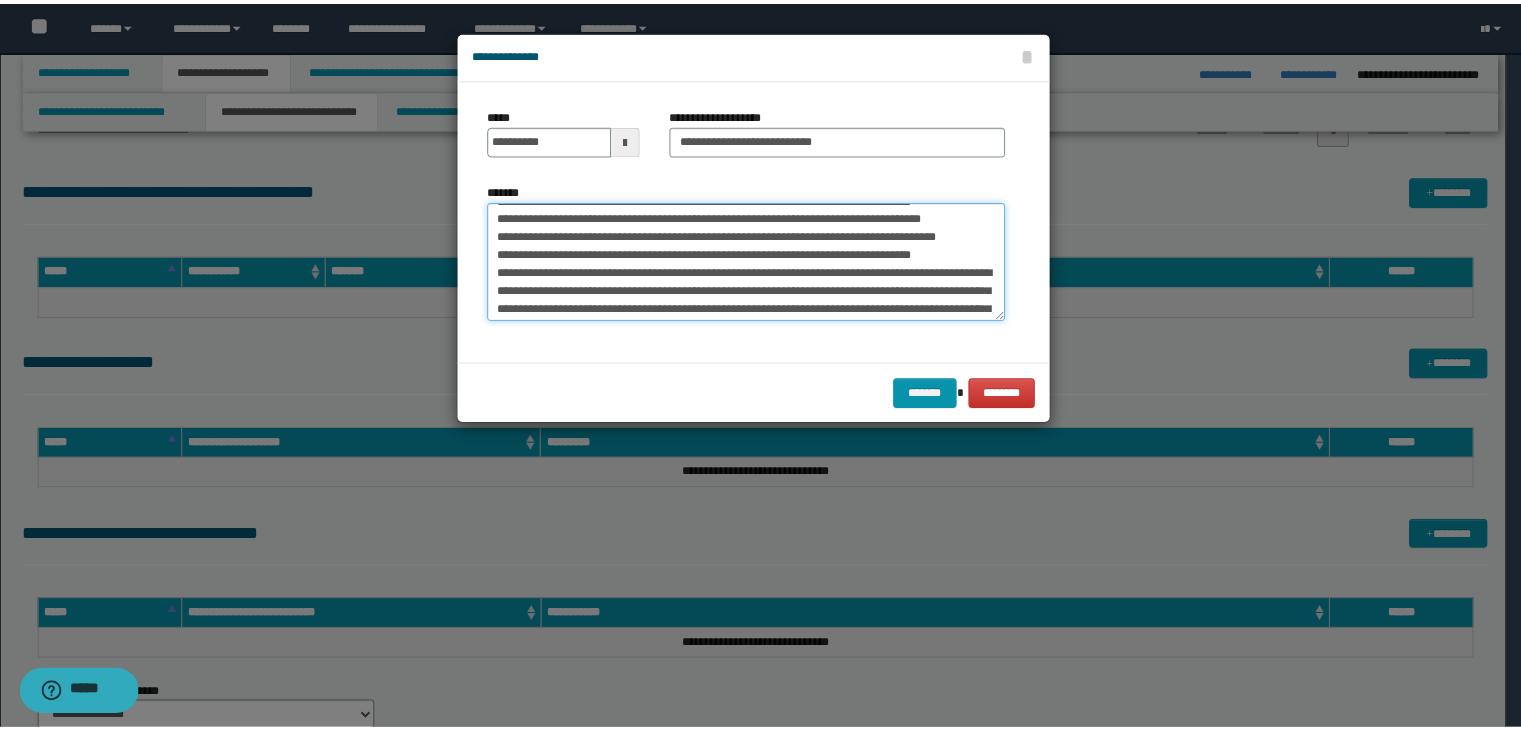 scroll, scrollTop: 0, scrollLeft: 0, axis: both 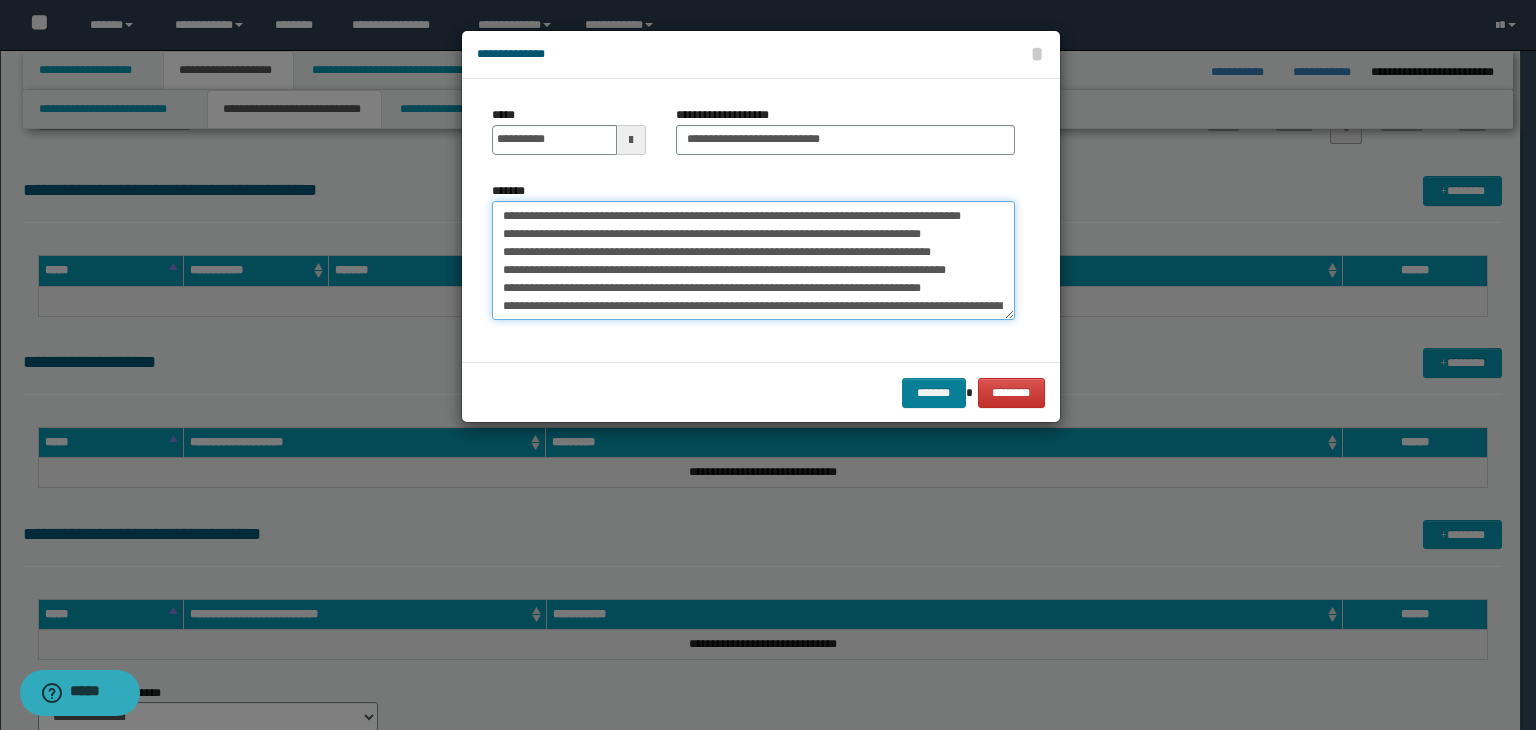 type on "**********" 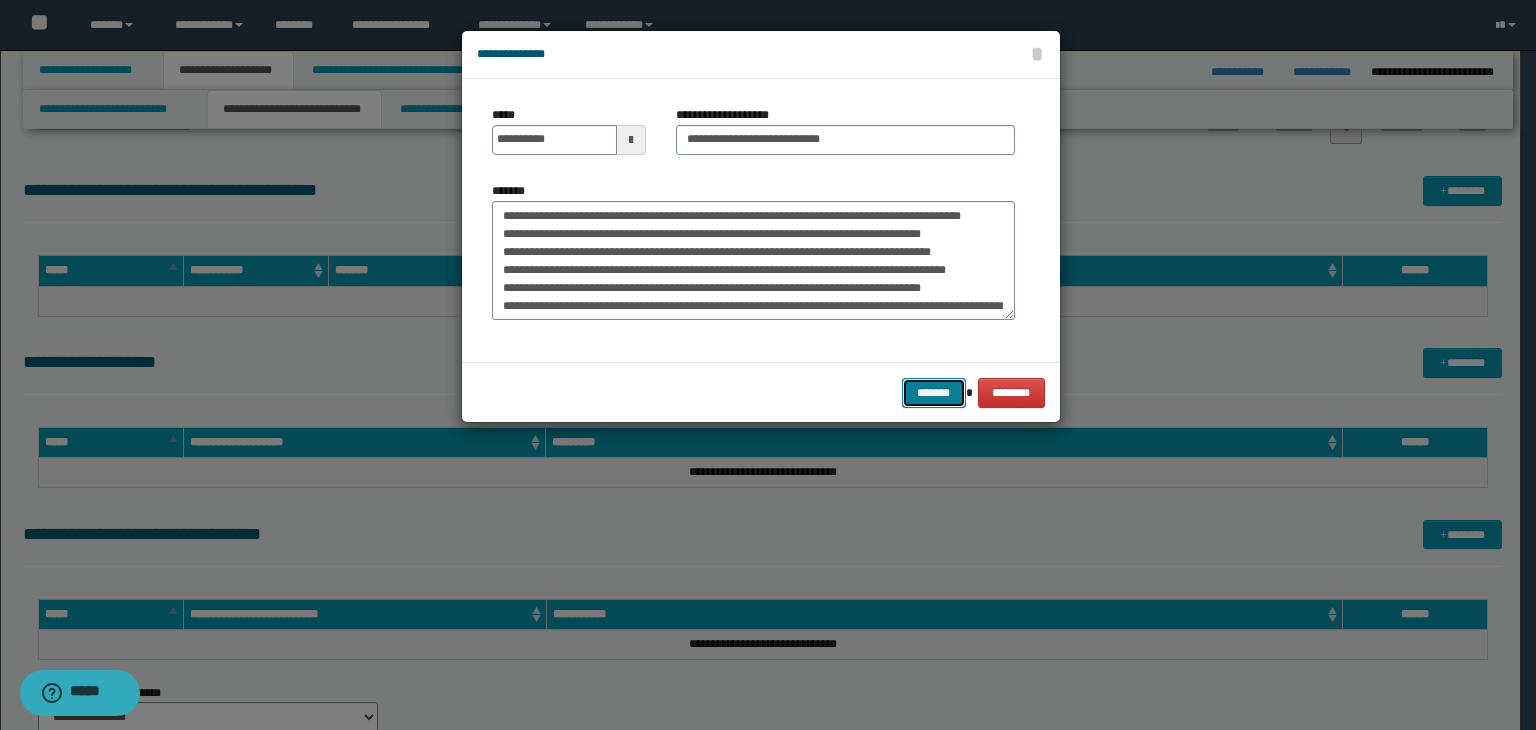click on "*******" at bounding box center [934, 393] 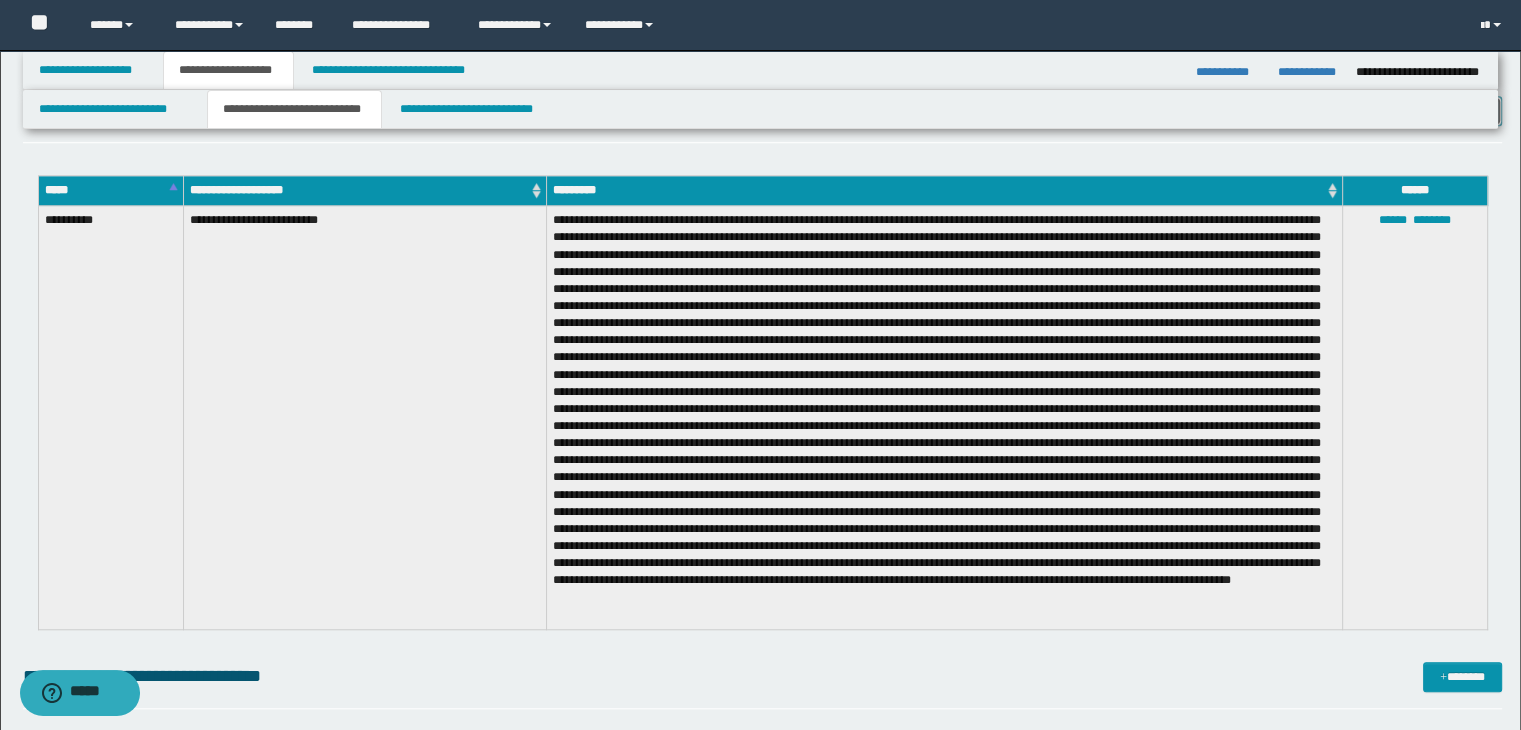 scroll, scrollTop: 1600, scrollLeft: 0, axis: vertical 